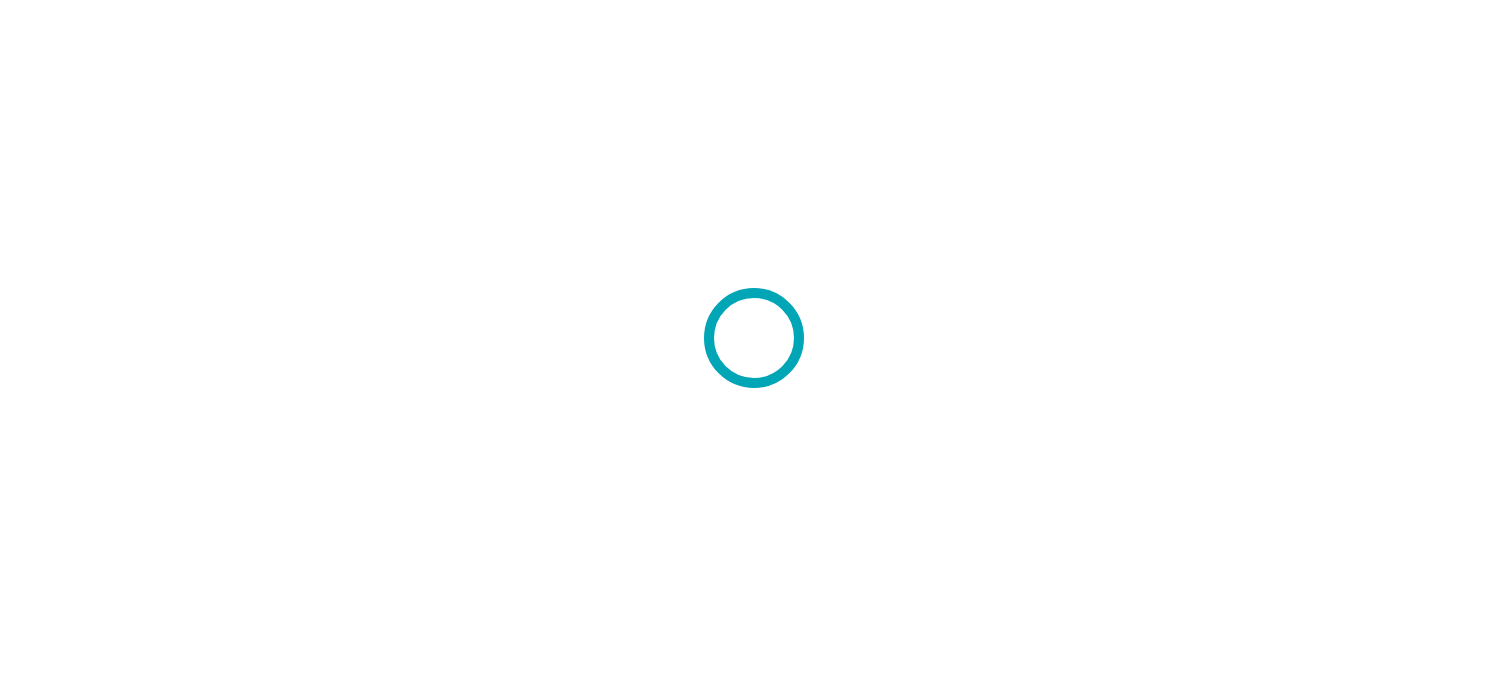 scroll, scrollTop: 0, scrollLeft: 0, axis: both 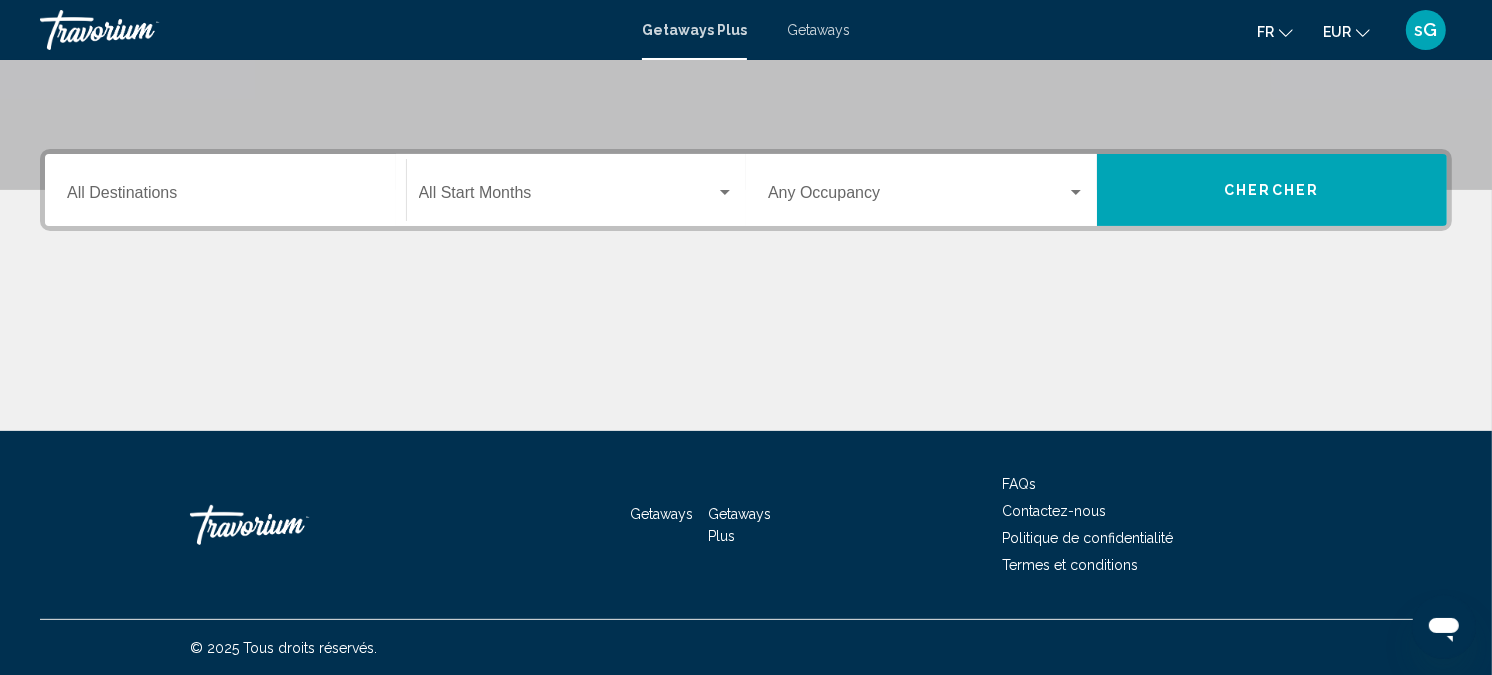 click on "Getaways Plus Getaways fr
English Español Français Italiano Português русский EUR
USD ($) MXN (Mex$) CAD (Can$) GBP (£) EUR (€) AUD (A$) NZD (NZ$) CNY (CN¥) sG Se connecter" at bounding box center [746, 30] 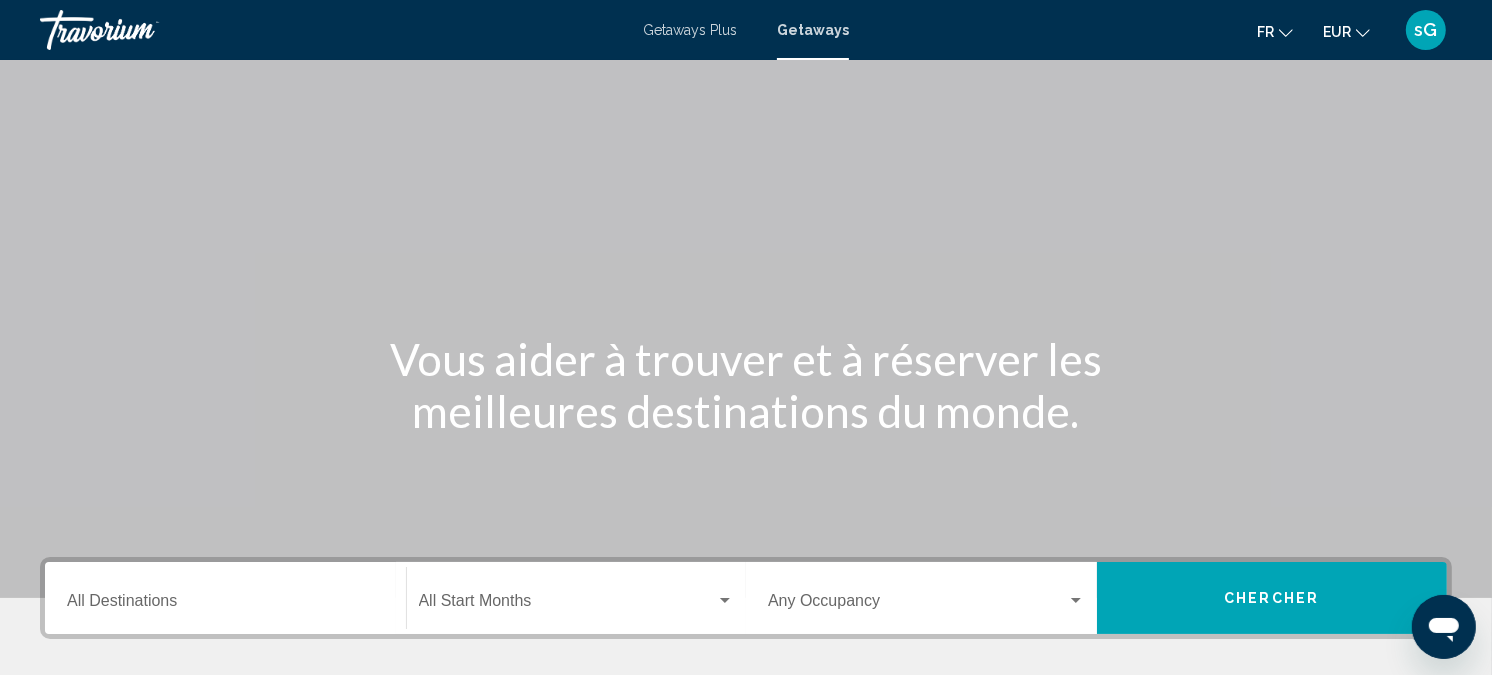 scroll, scrollTop: 410, scrollLeft: 0, axis: vertical 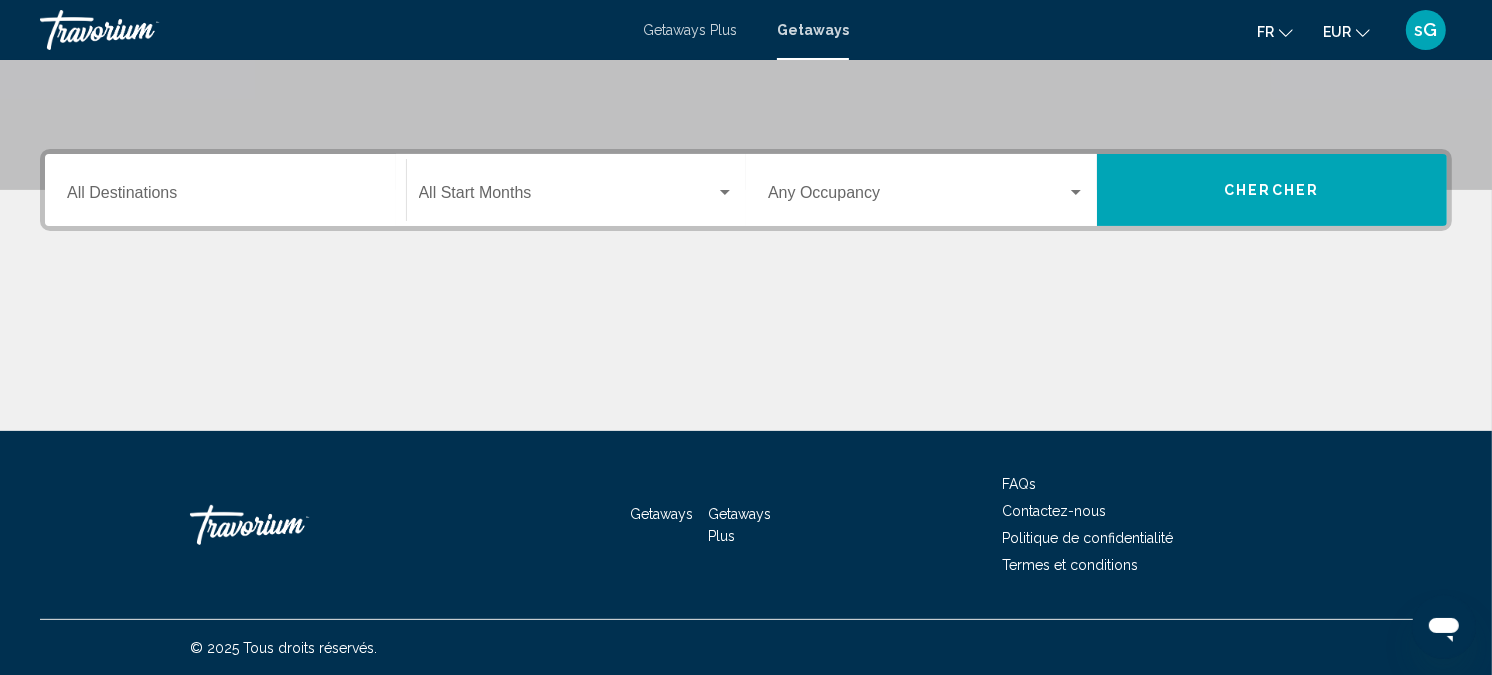 click on "Destination All Destinations" at bounding box center [225, 190] 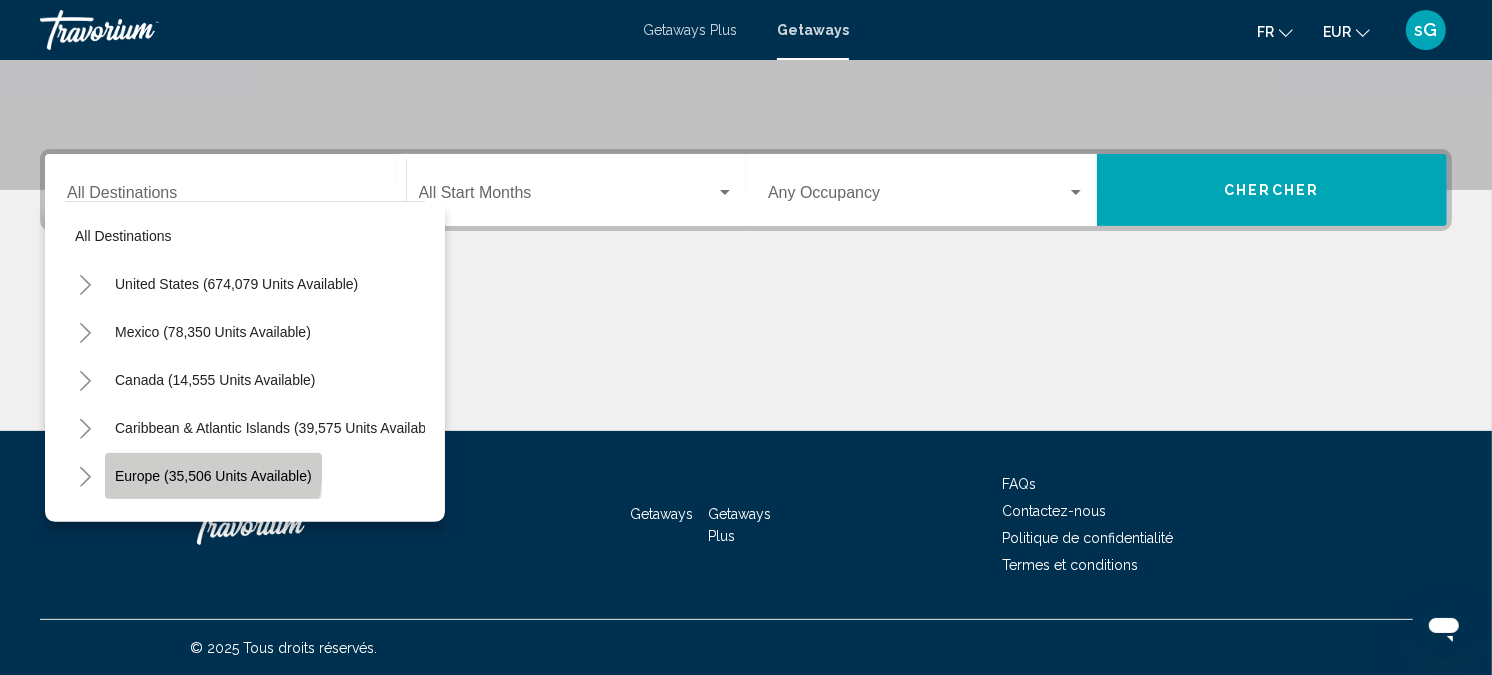 click on "Europe (35,506 units available)" 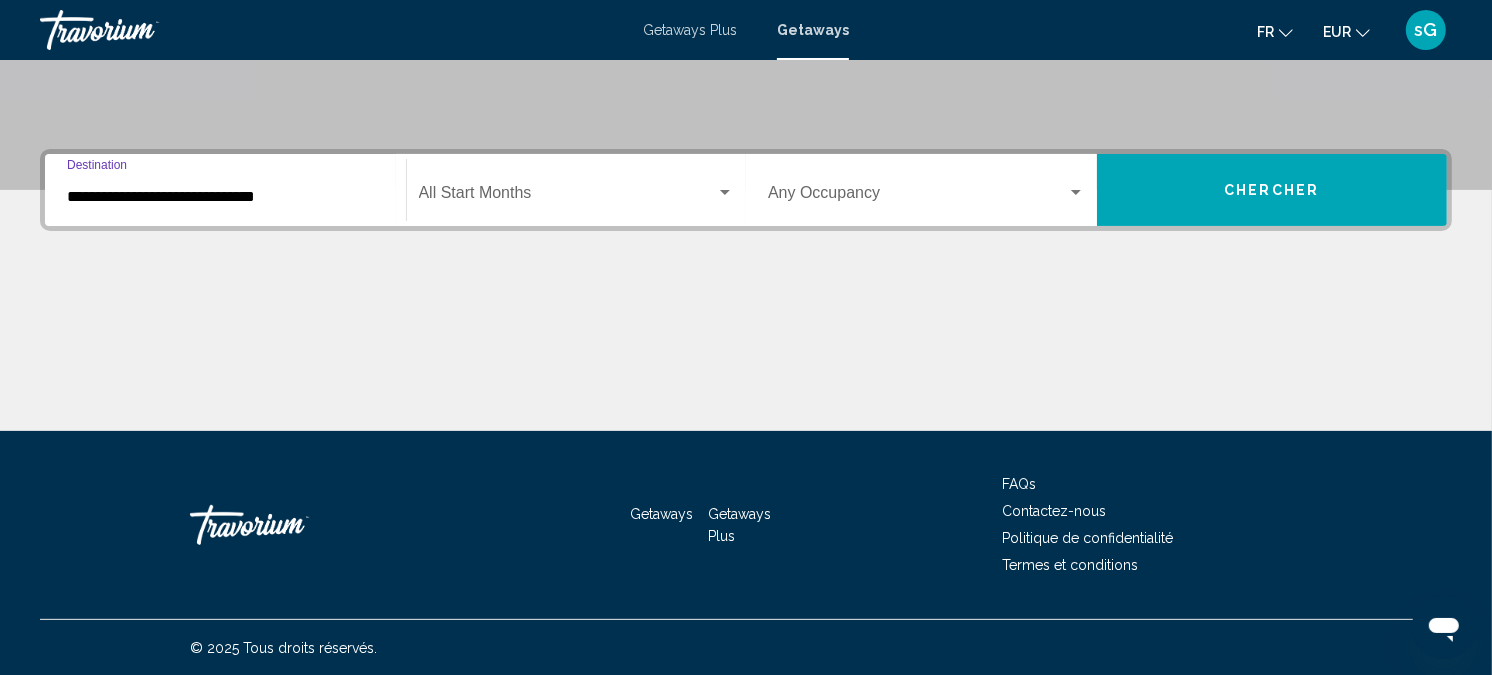 click on "Start Month All Start Months" 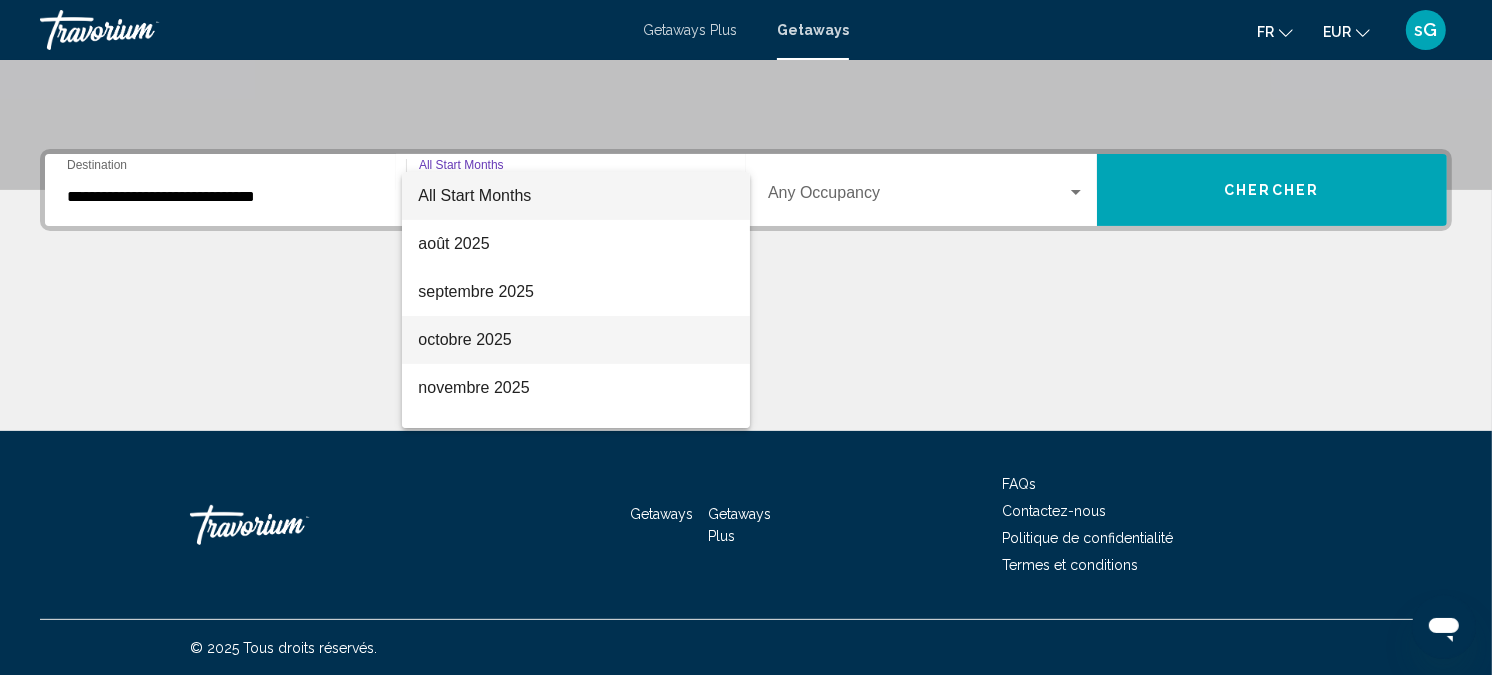 click on "octobre 2025" at bounding box center (576, 340) 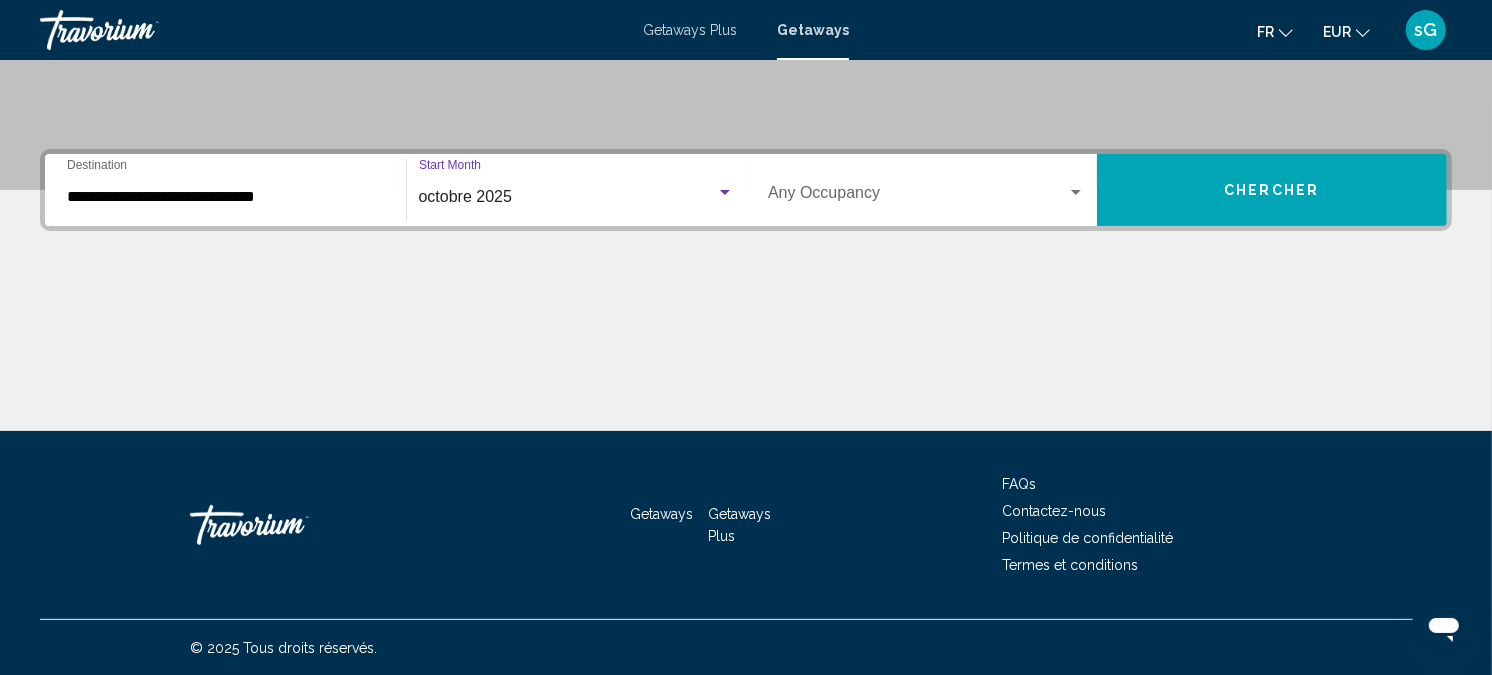 click on "Occupancy Any Occupancy" at bounding box center (926, 190) 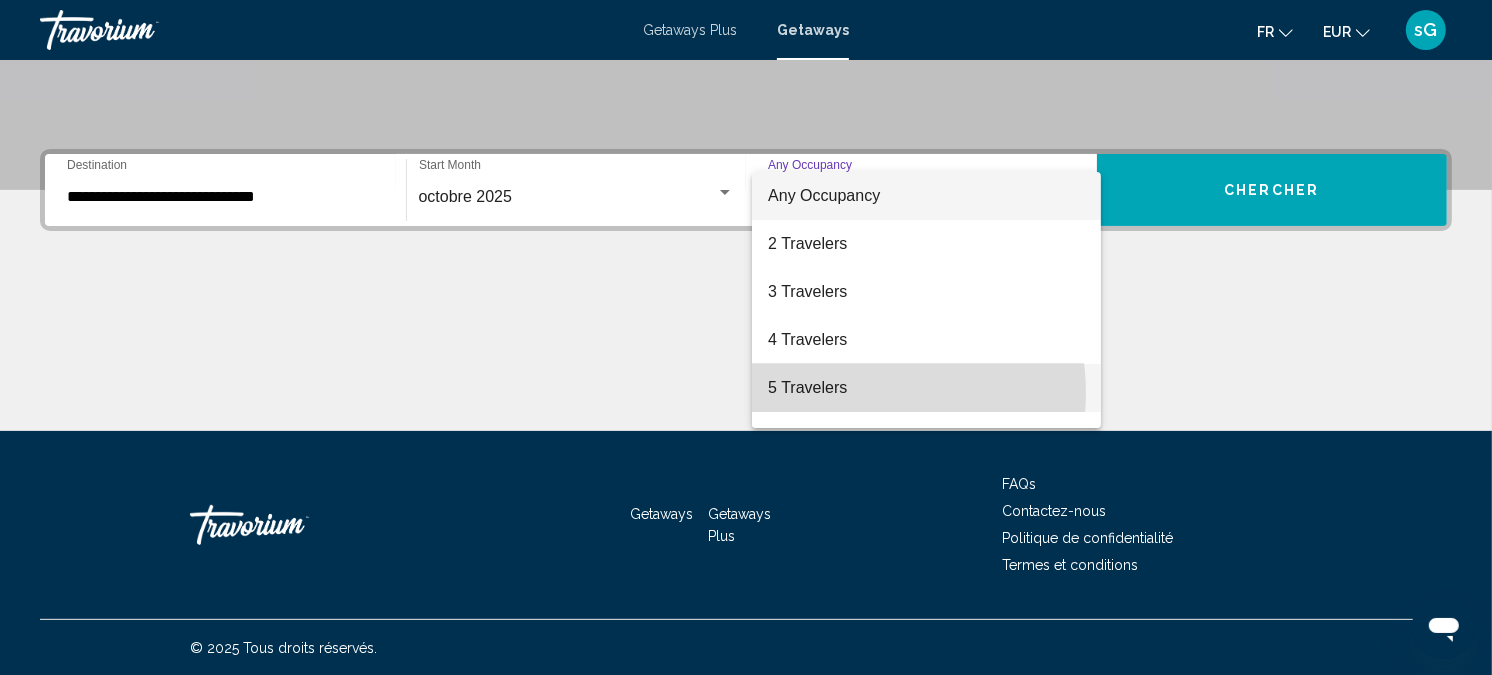 click on "5 Travelers" at bounding box center [926, 388] 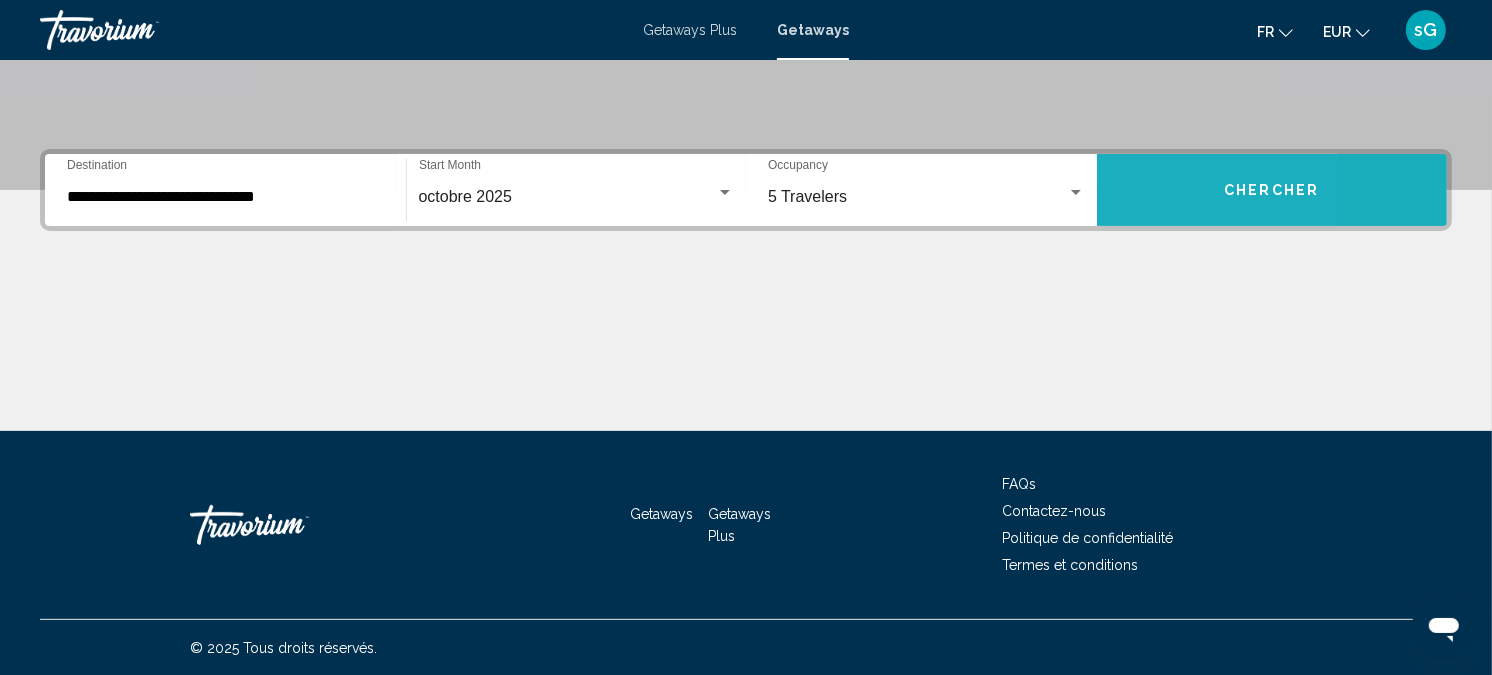 click on "Chercher" at bounding box center [1272, 190] 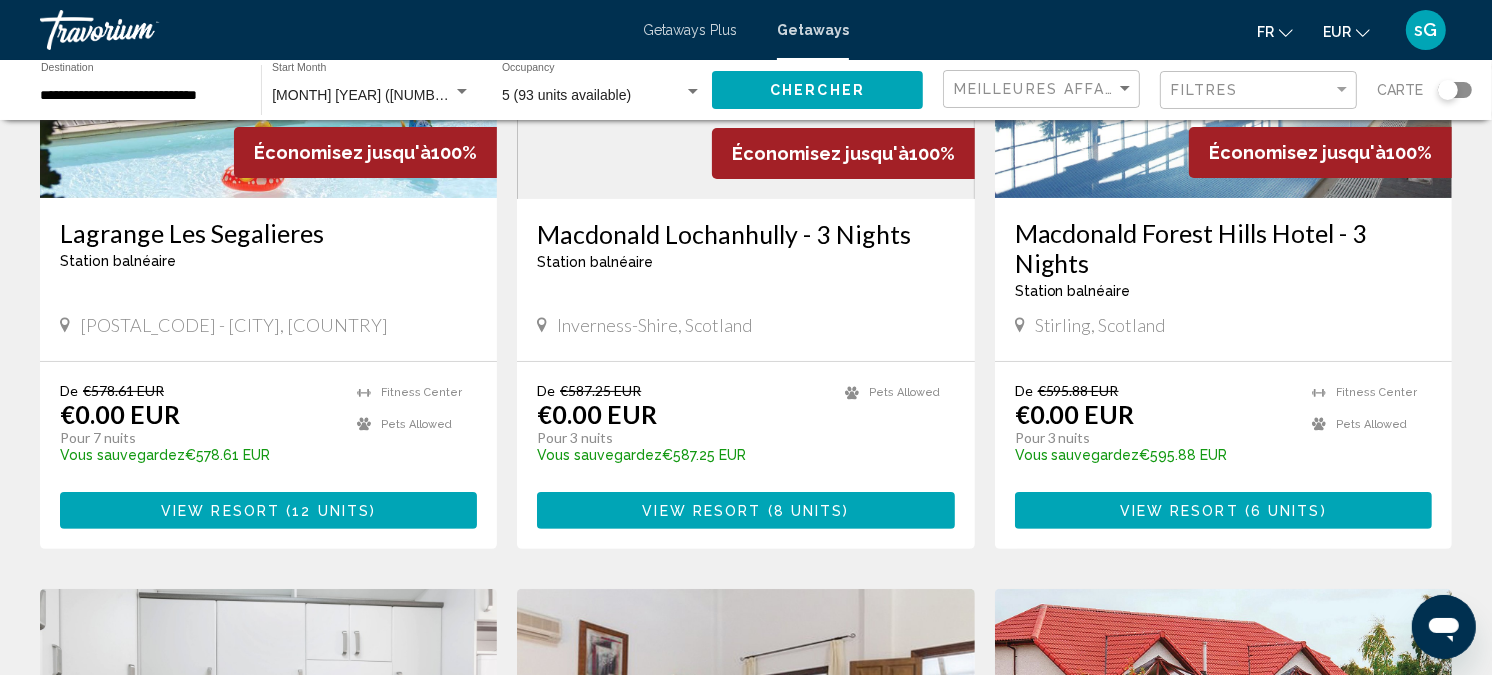 scroll, scrollTop: 333, scrollLeft: 0, axis: vertical 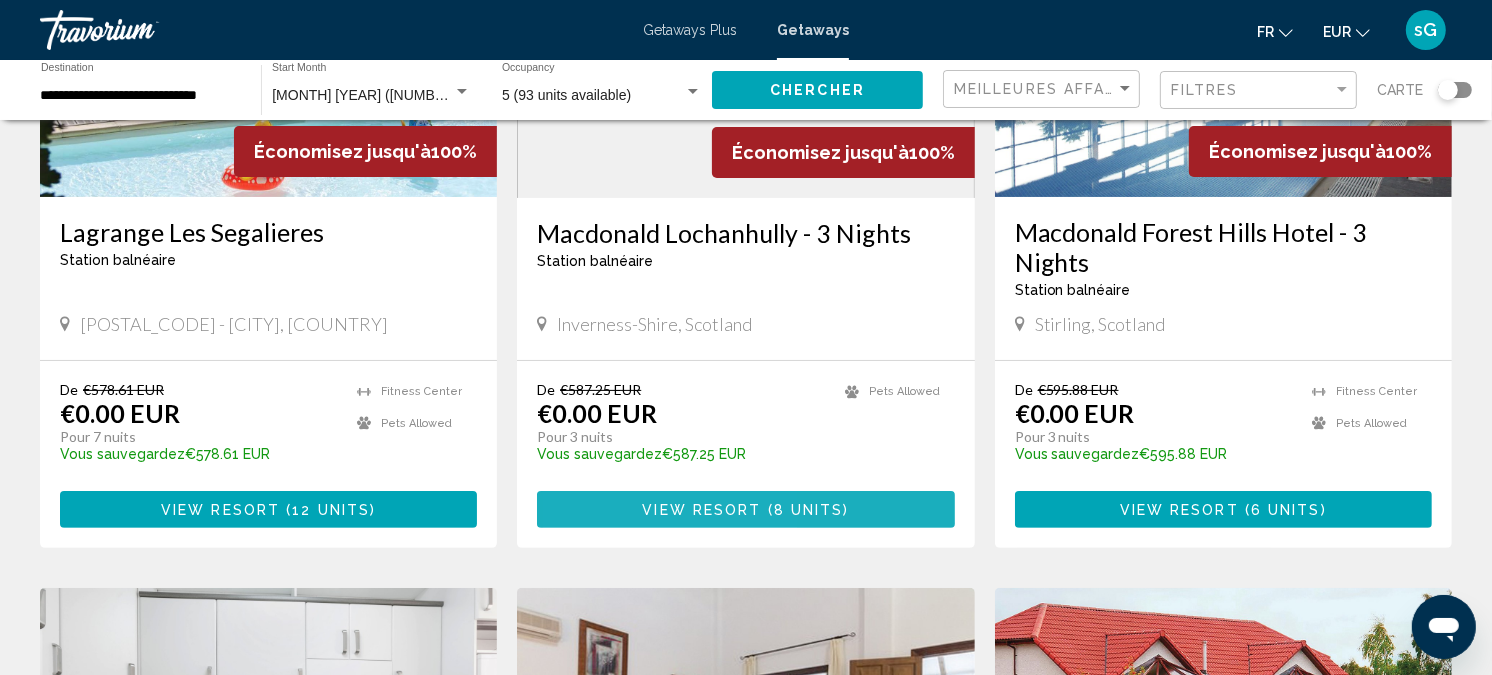 click on "View Resort    ( 8 units )" at bounding box center [745, 509] 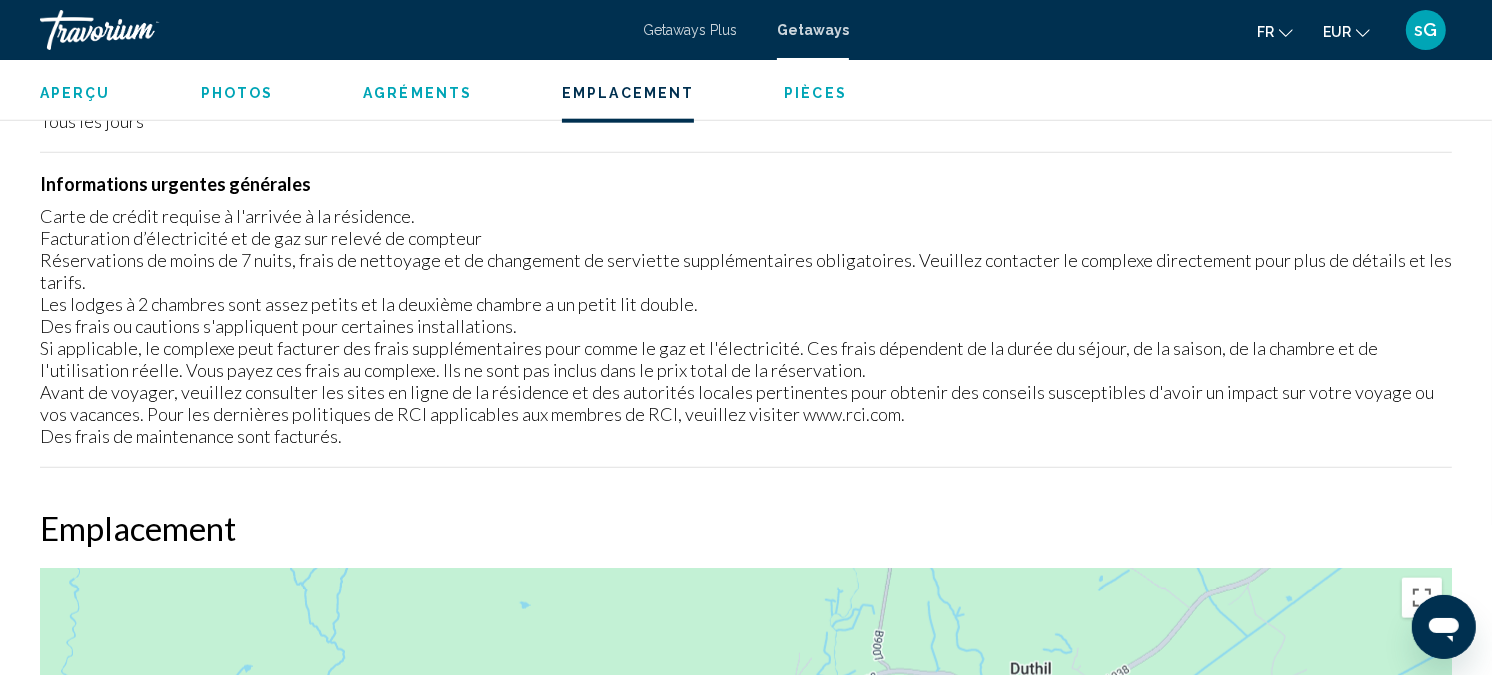 scroll, scrollTop: 2577, scrollLeft: 0, axis: vertical 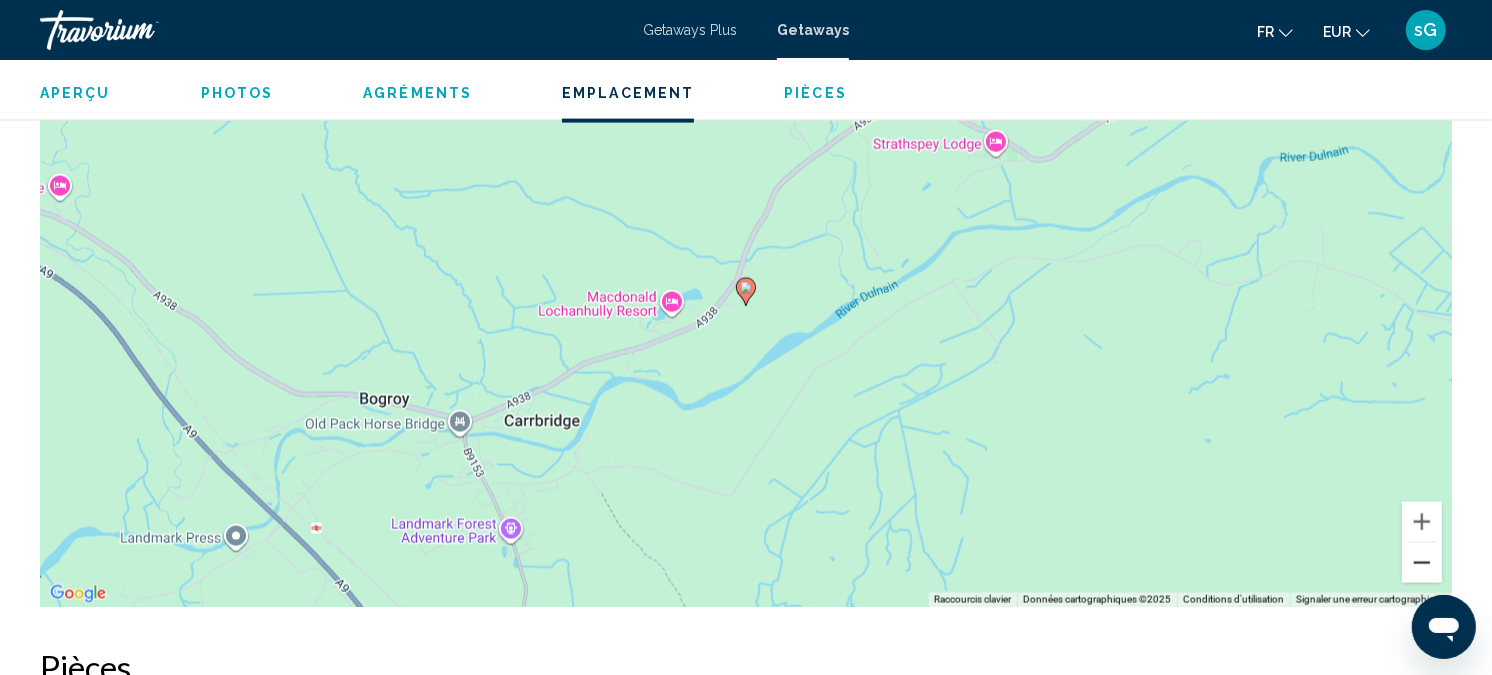 click at bounding box center (1422, 563) 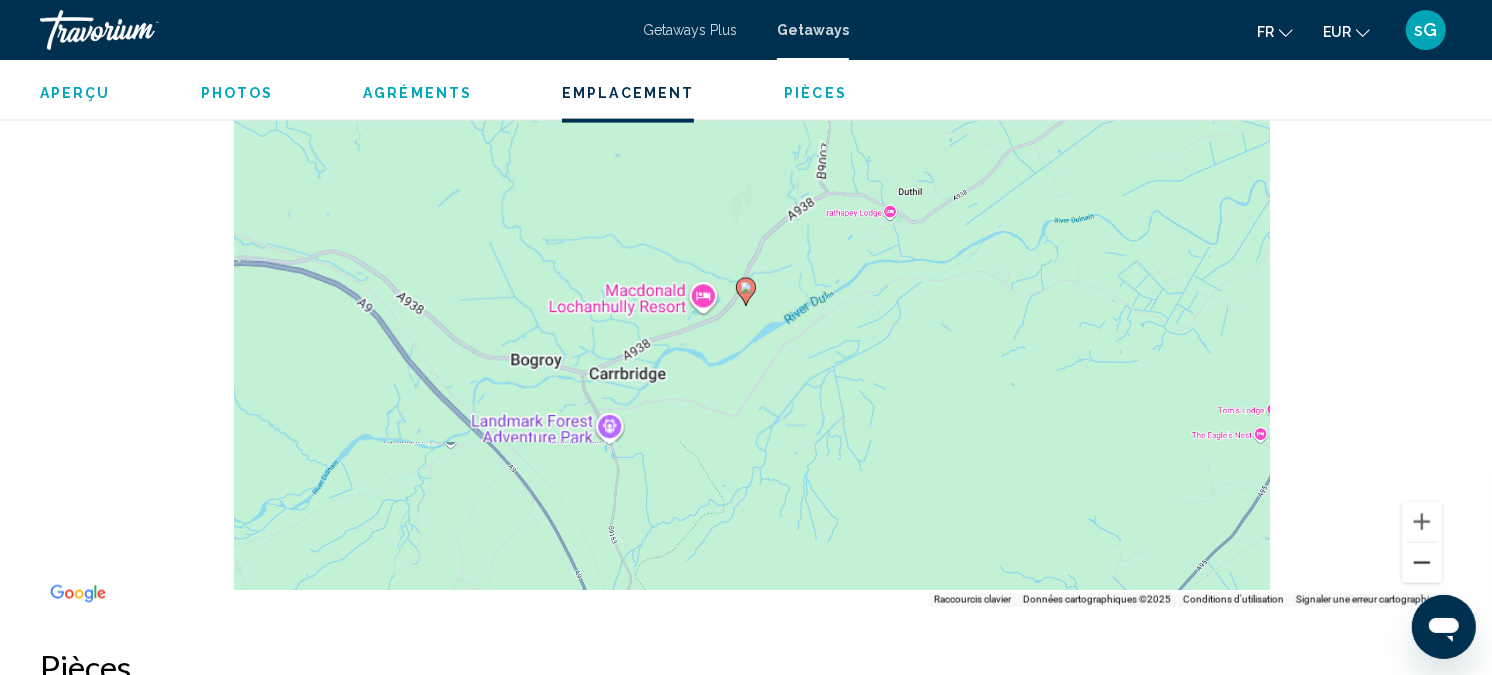click at bounding box center (1422, 563) 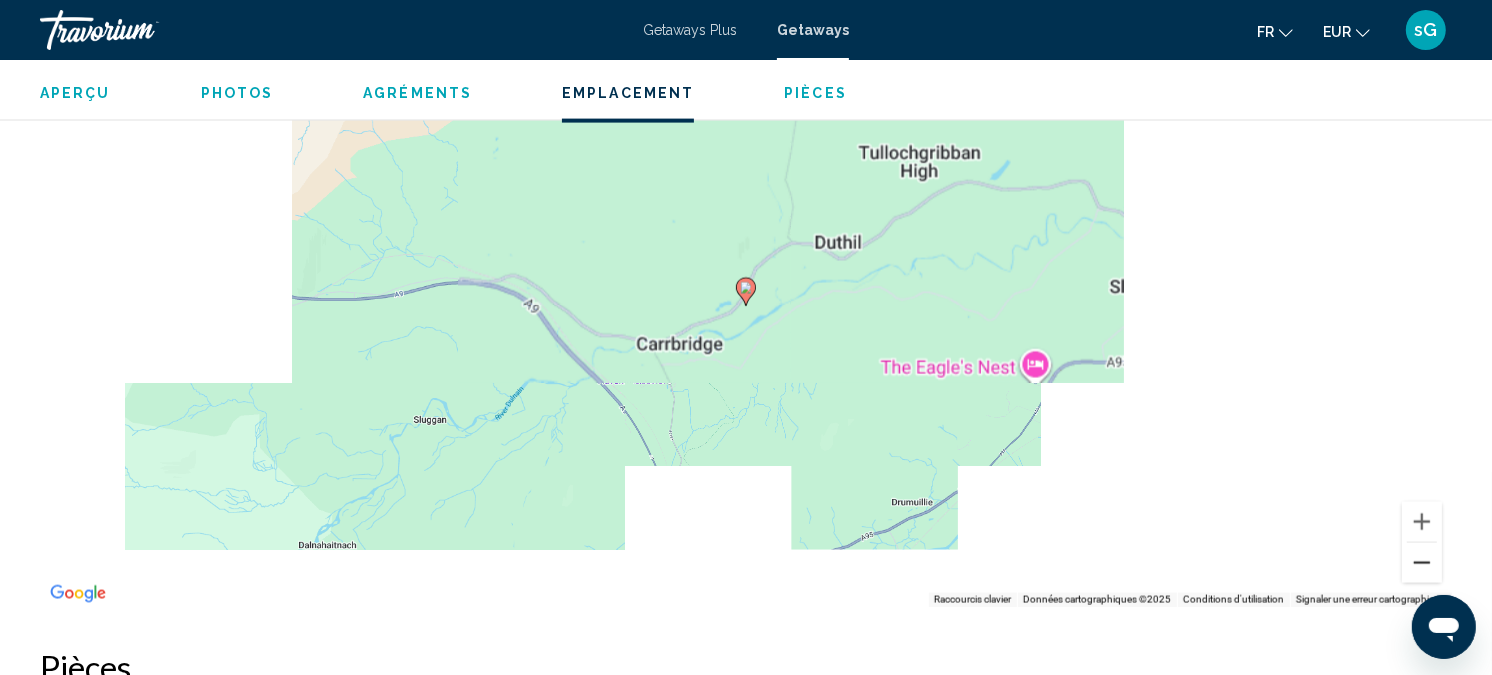 click at bounding box center [1422, 563] 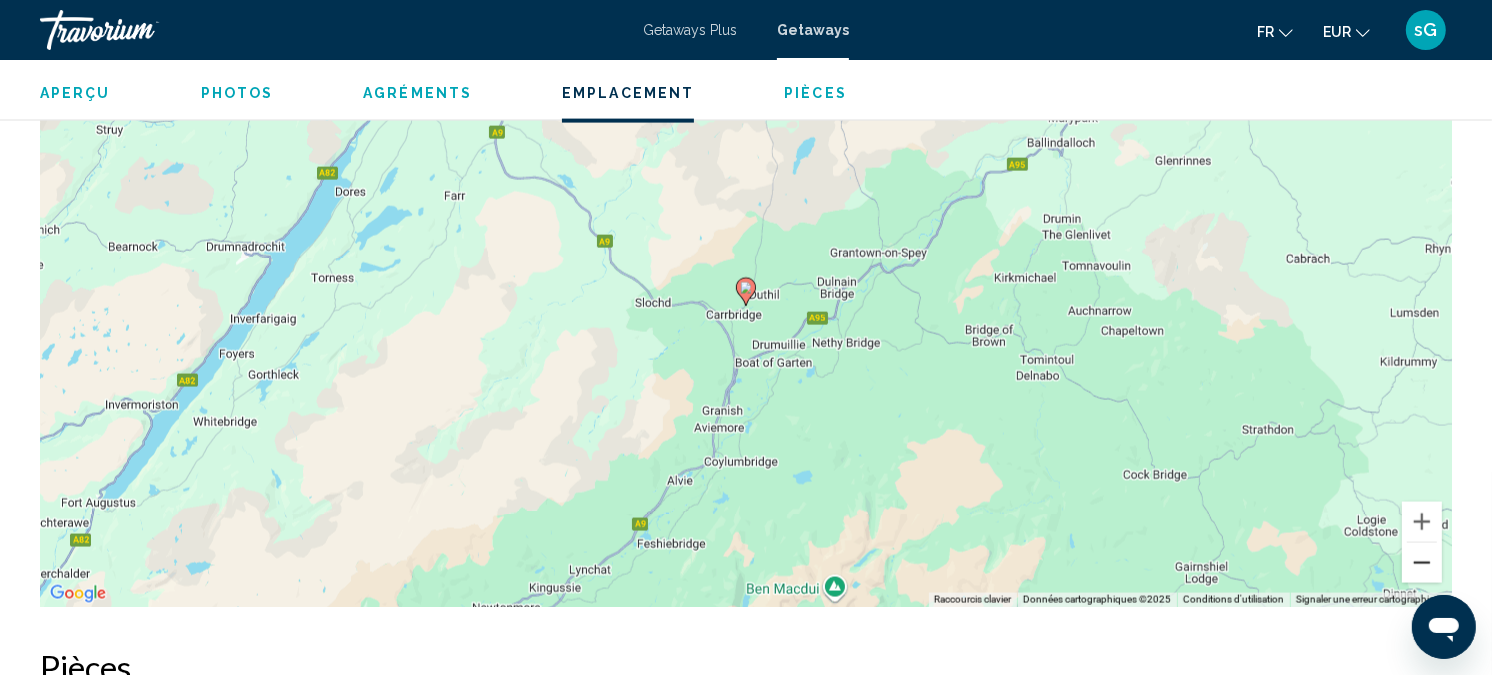 click at bounding box center [1422, 563] 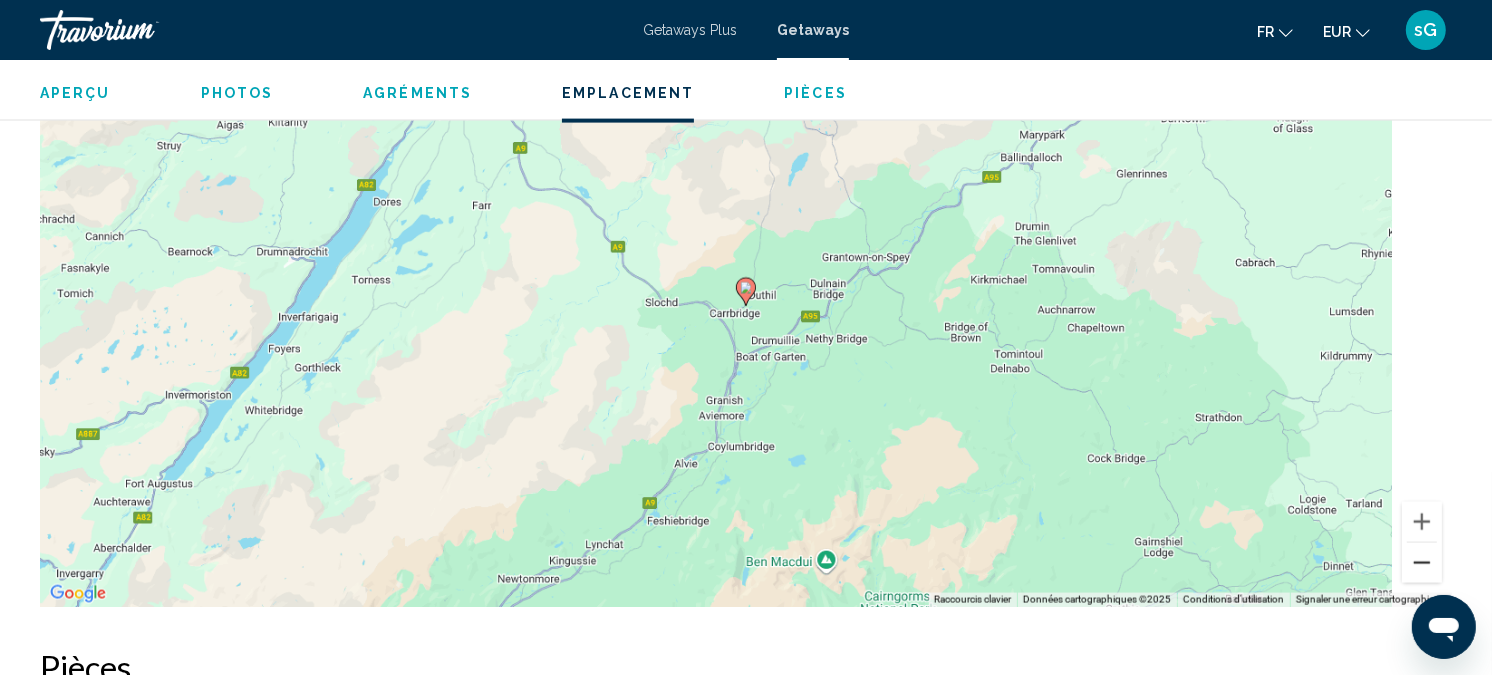 click at bounding box center [1422, 563] 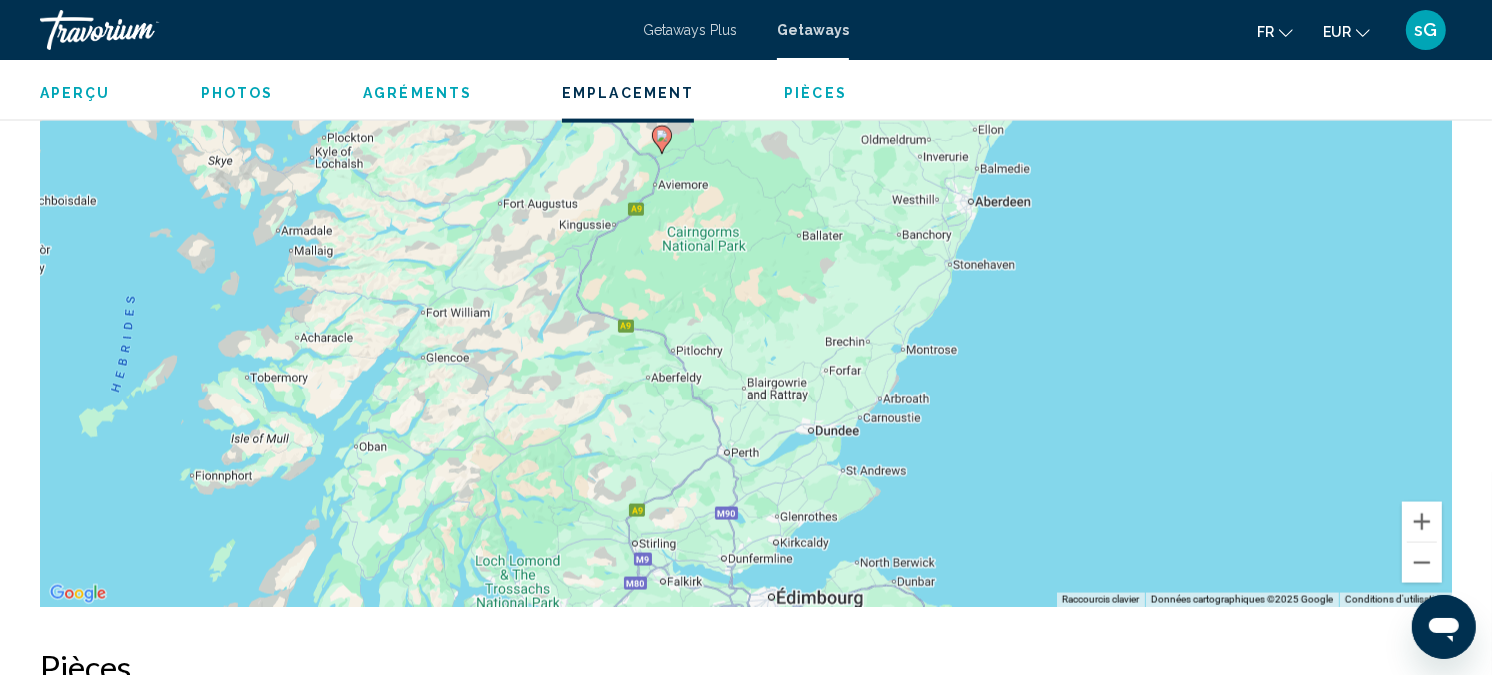 drag, startPoint x: 865, startPoint y: 481, endPoint x: 781, endPoint y: 325, distance: 177.17787 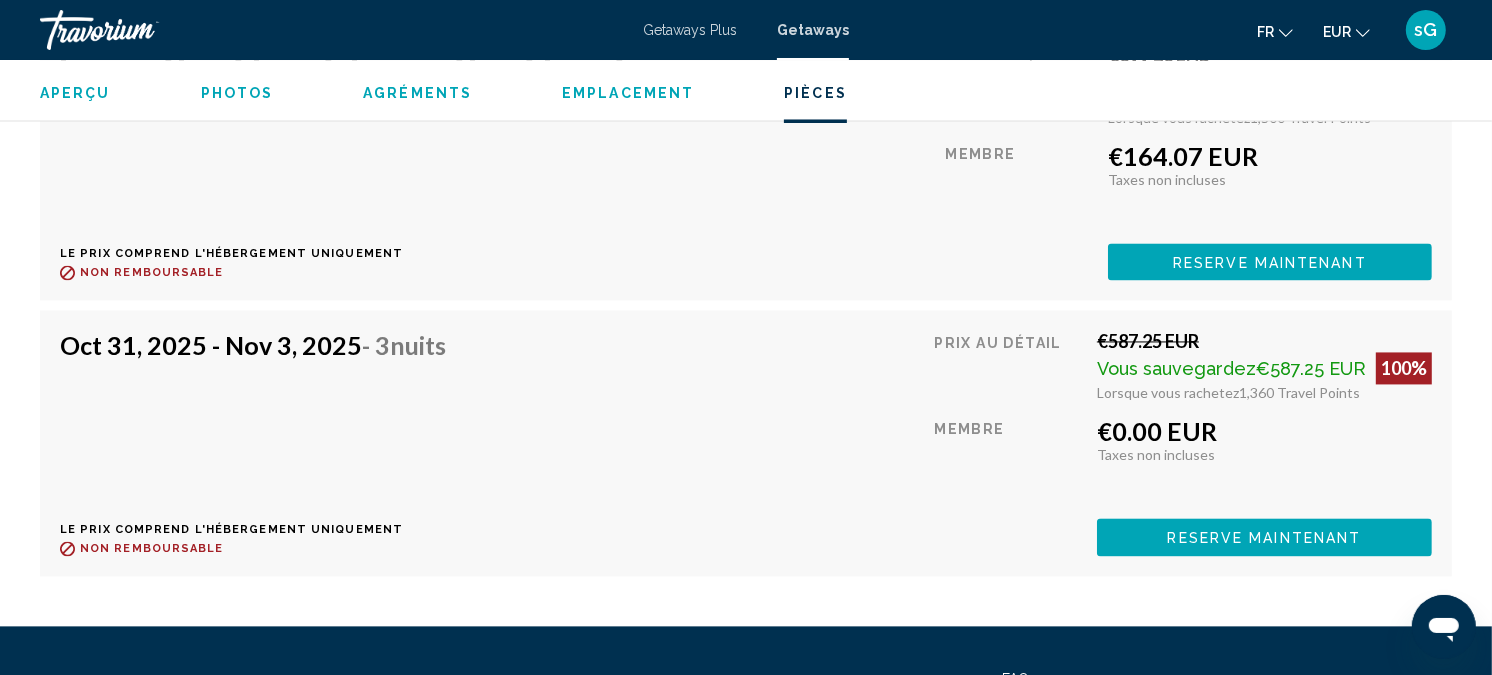 scroll, scrollTop: 3022, scrollLeft: 0, axis: vertical 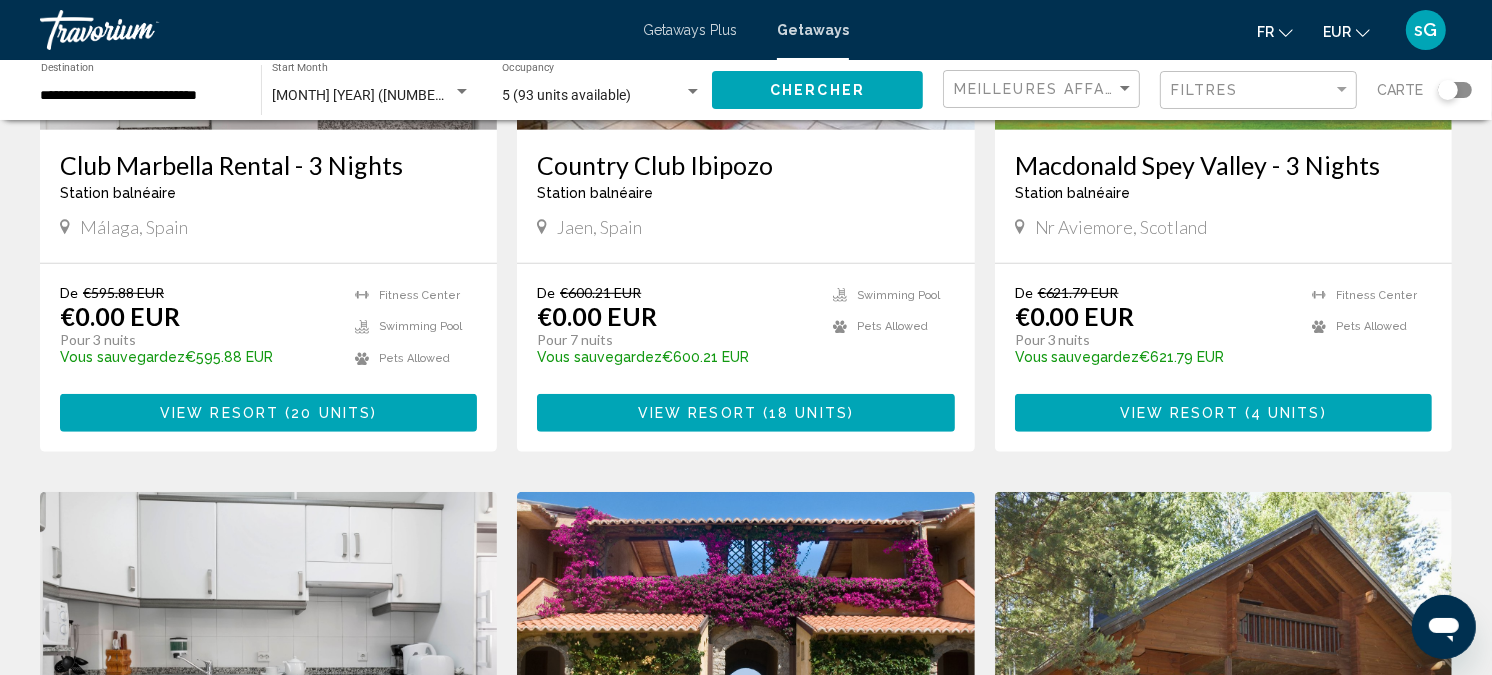 click on "View Resort" at bounding box center (697, 414) 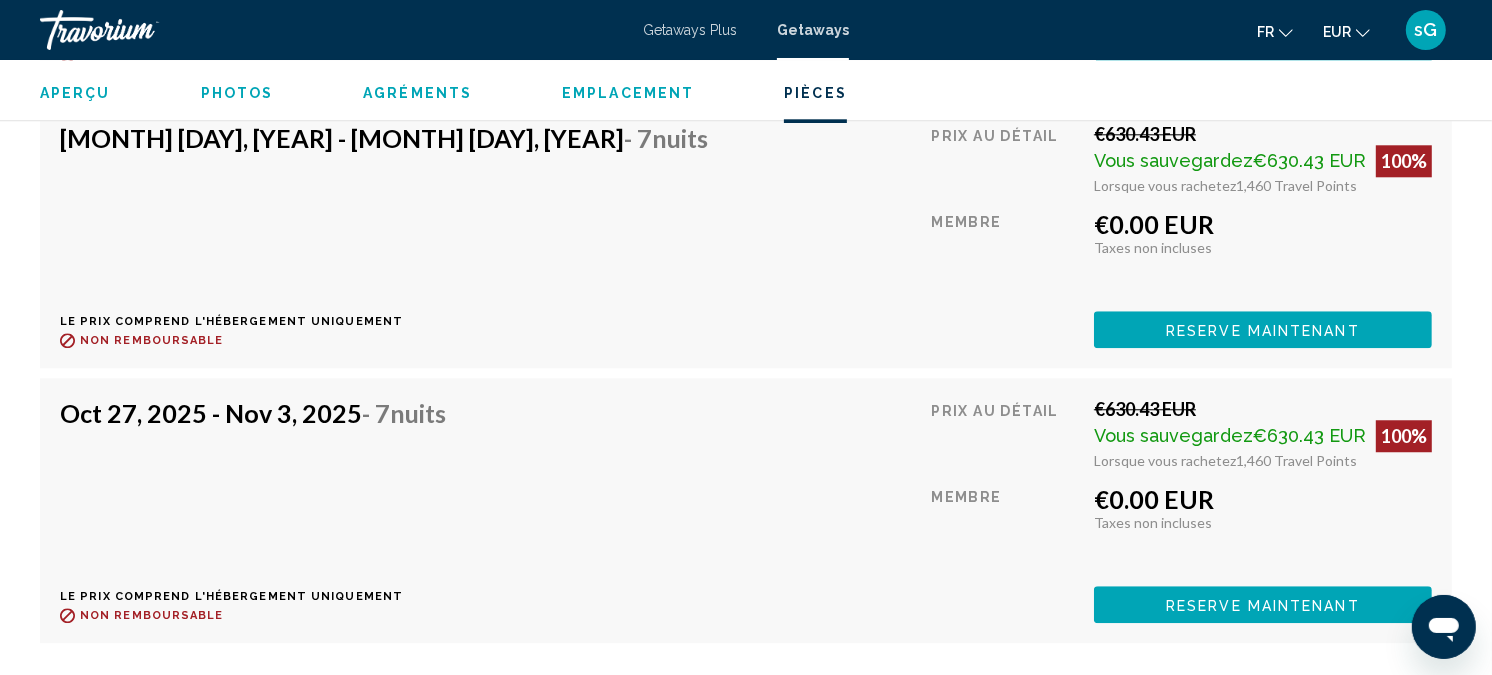scroll, scrollTop: 4676, scrollLeft: 0, axis: vertical 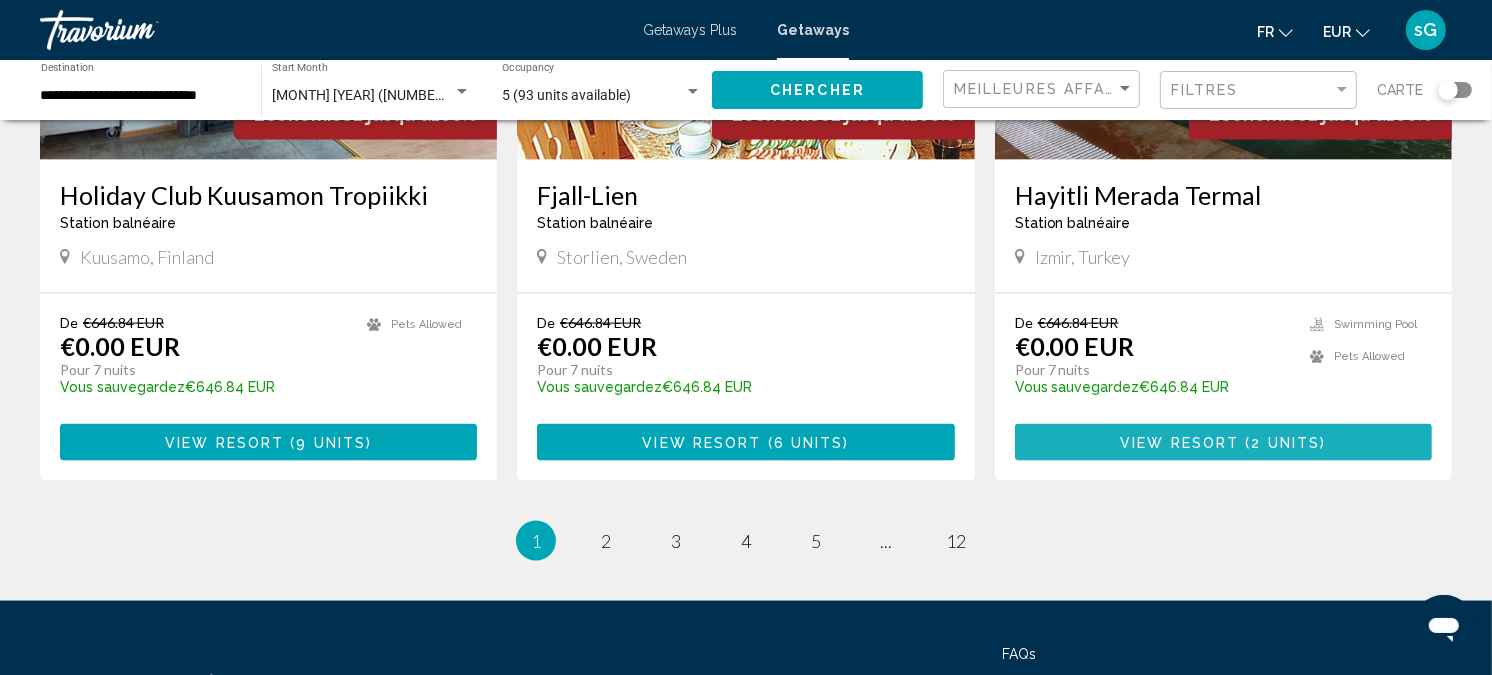 click on "View Resort" at bounding box center (1179, 443) 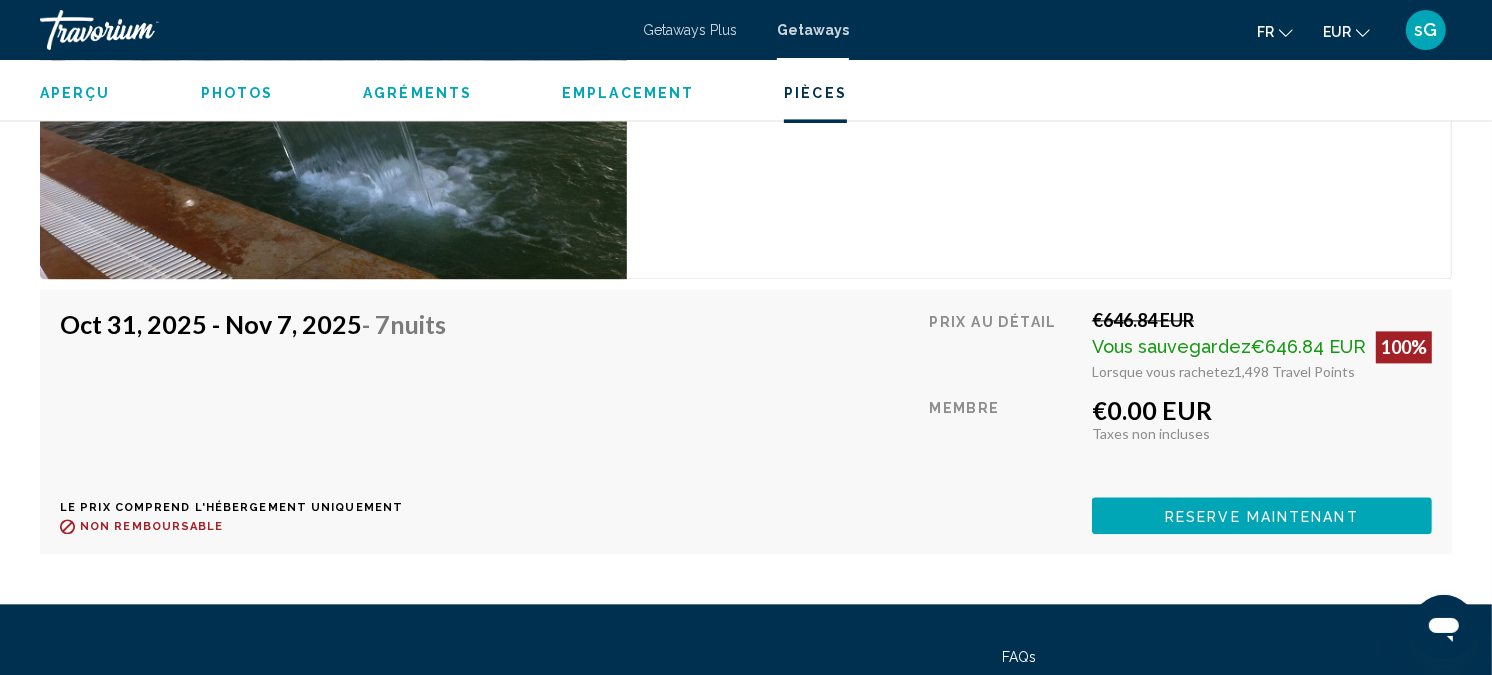scroll, scrollTop: 3745, scrollLeft: 0, axis: vertical 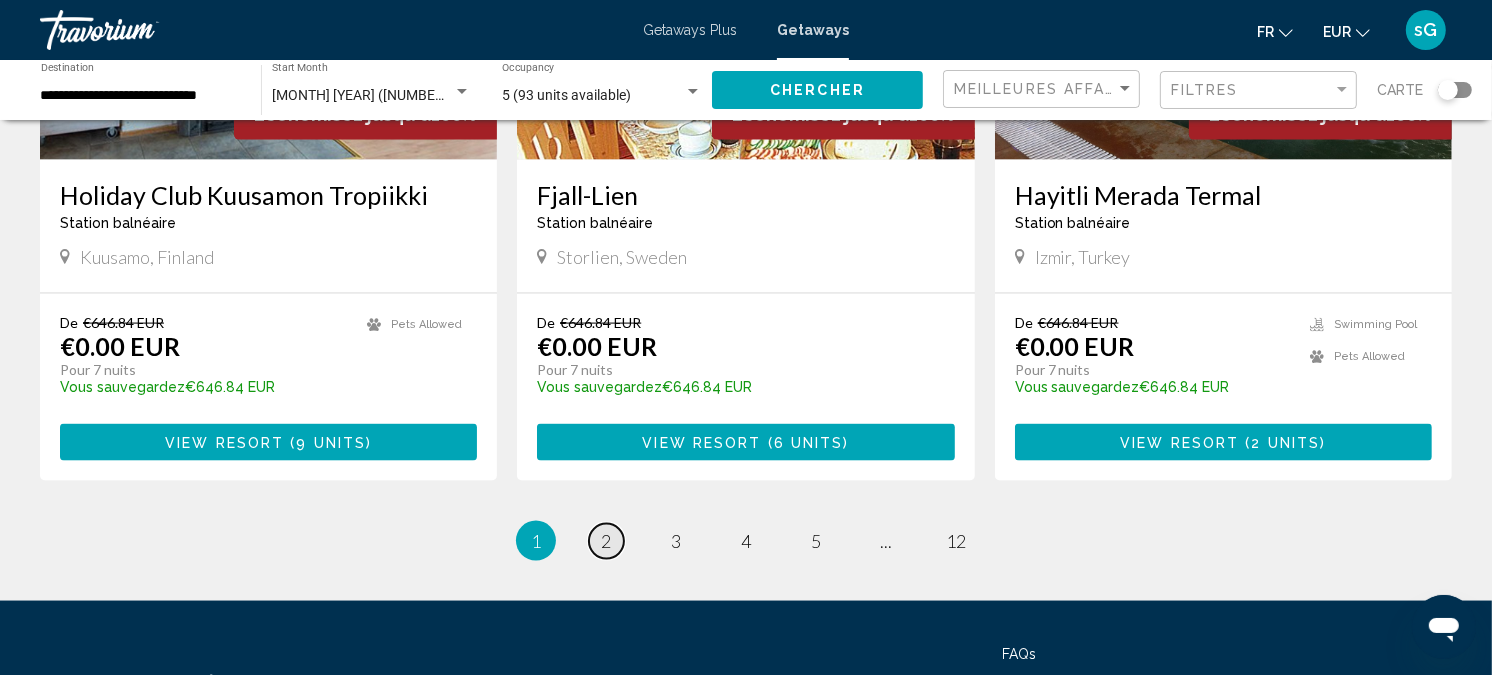 click on "2" at bounding box center [606, 541] 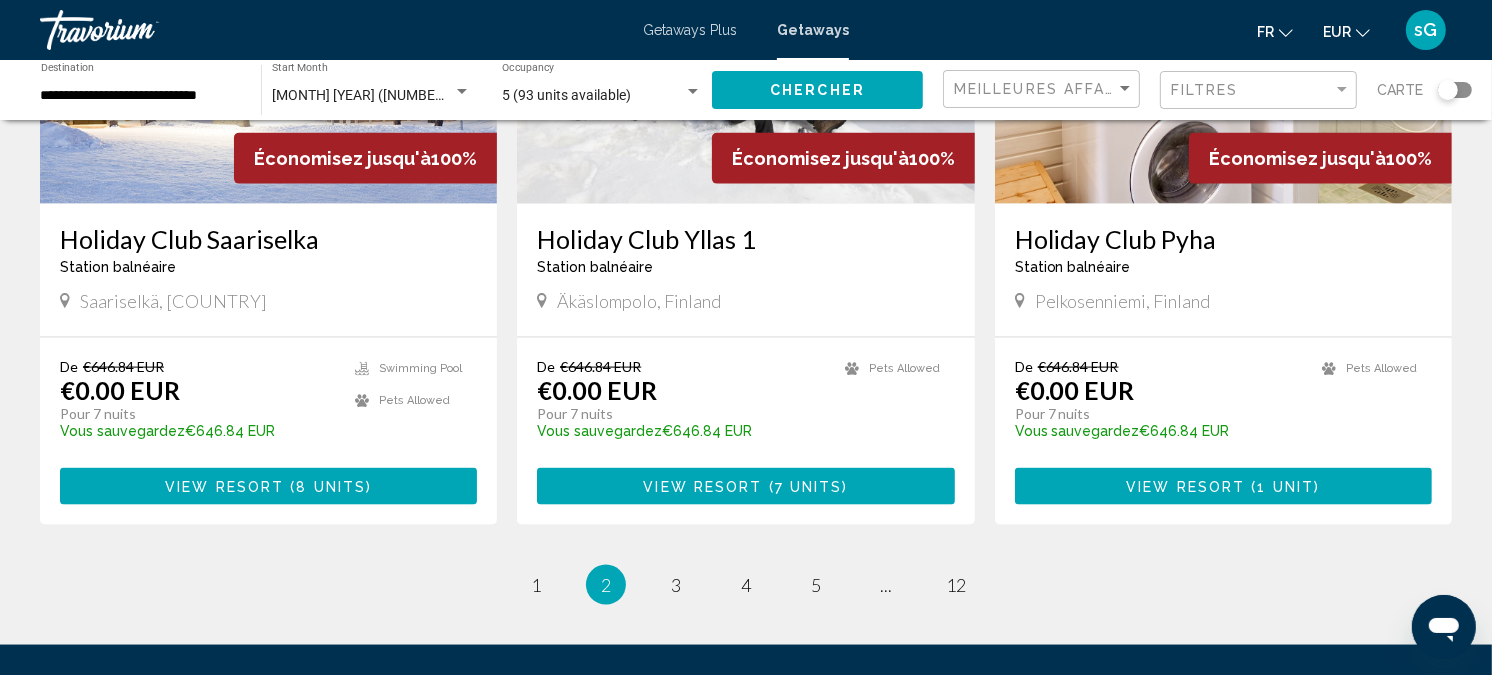 scroll, scrollTop: 2444, scrollLeft: 0, axis: vertical 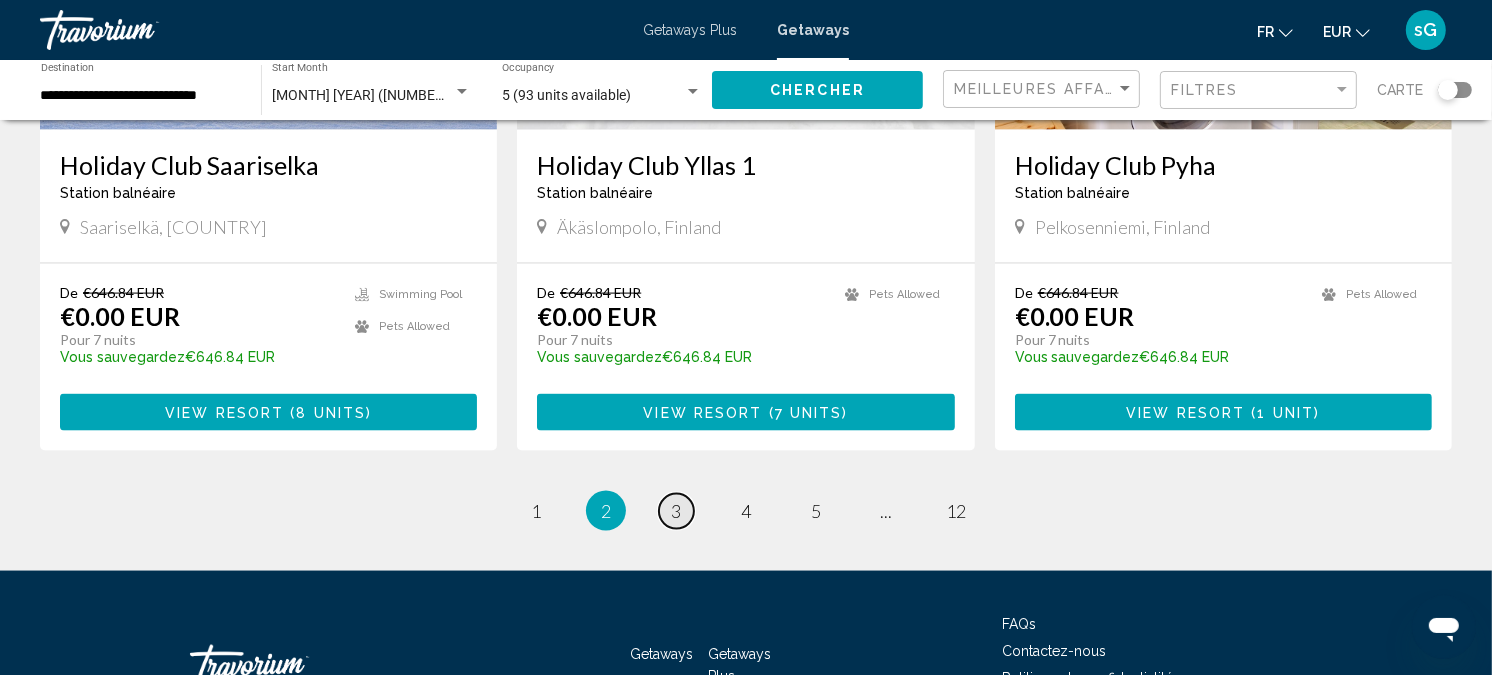 click on "3" at bounding box center [676, 511] 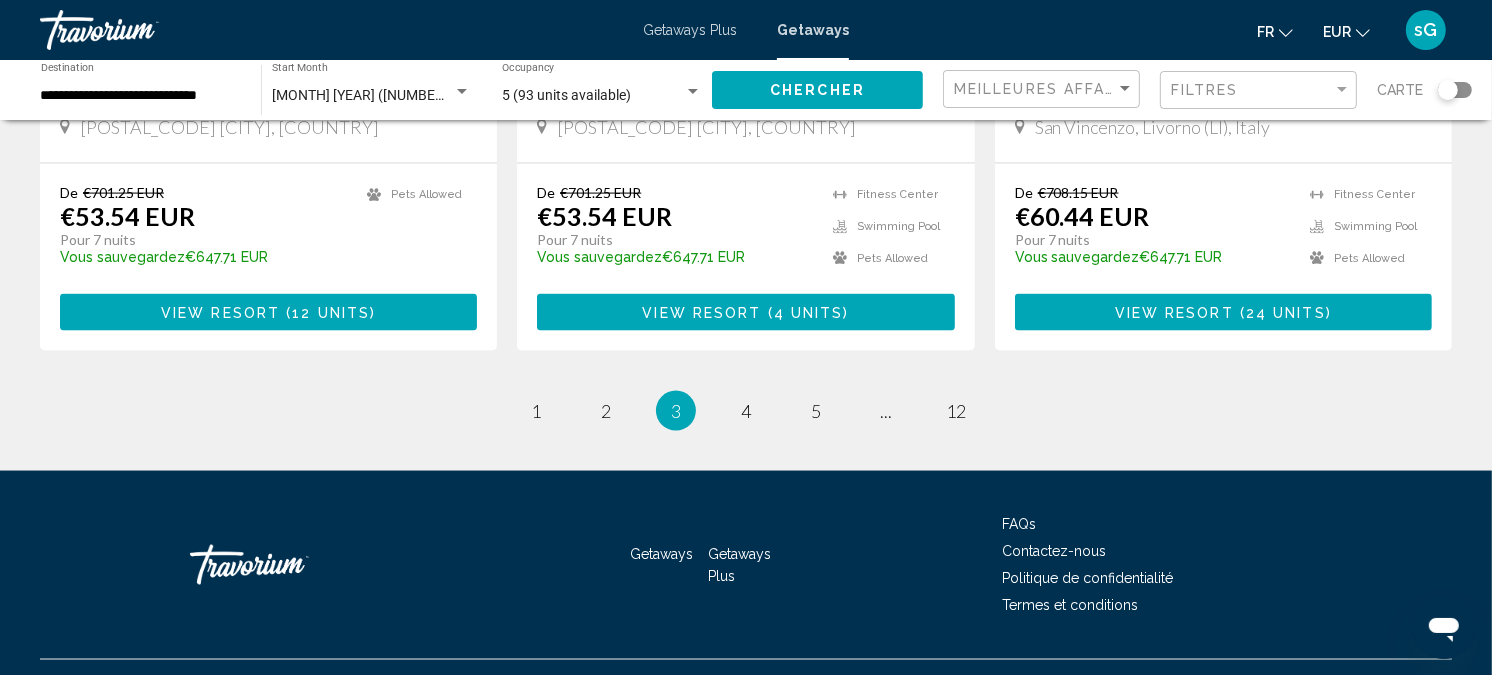 scroll, scrollTop: 2612, scrollLeft: 0, axis: vertical 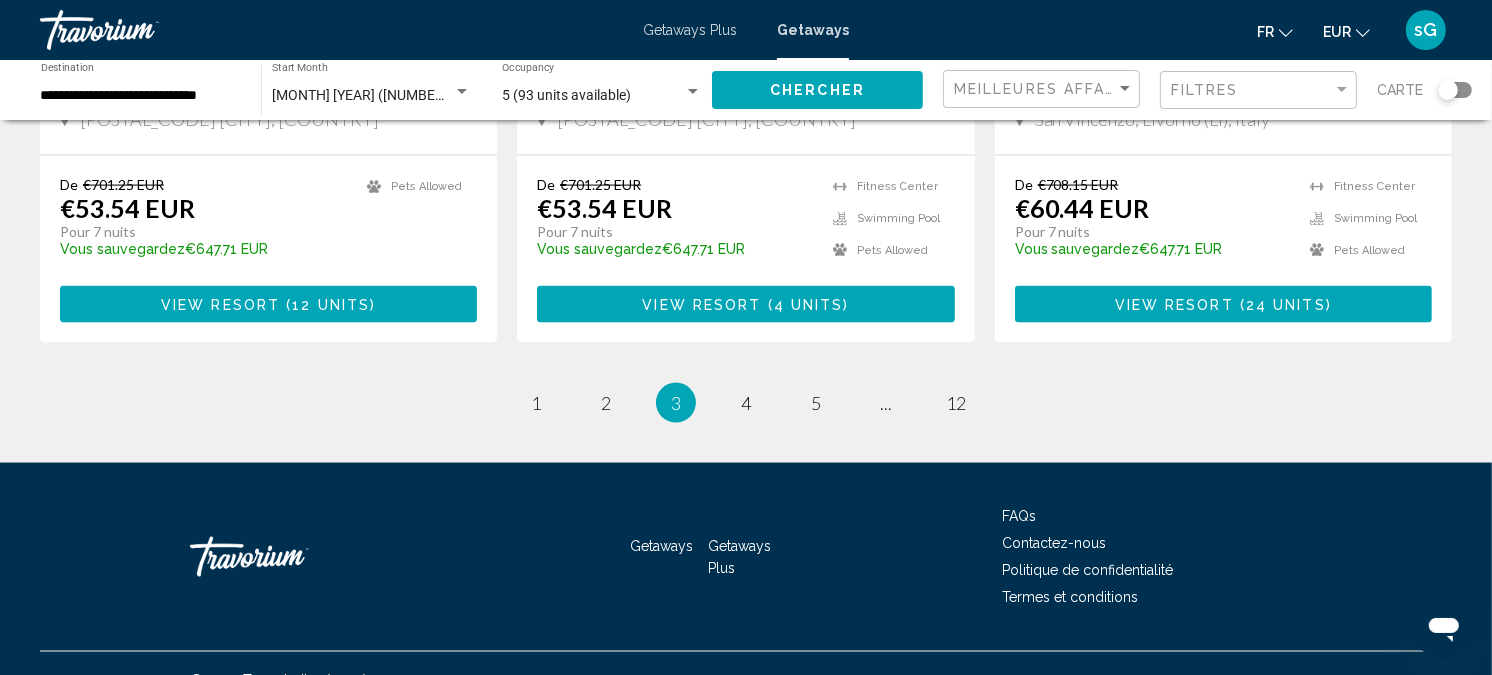 click on "**********" 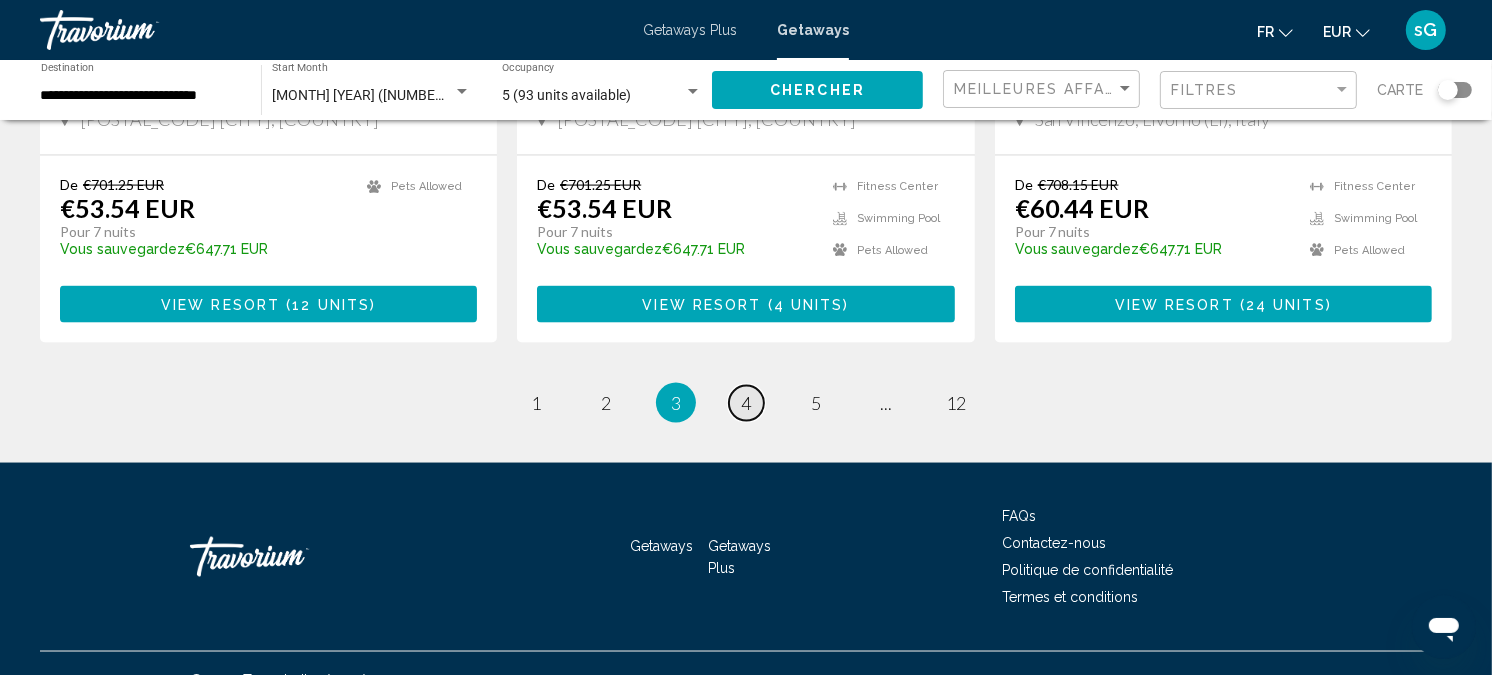 click on "4" at bounding box center [746, 403] 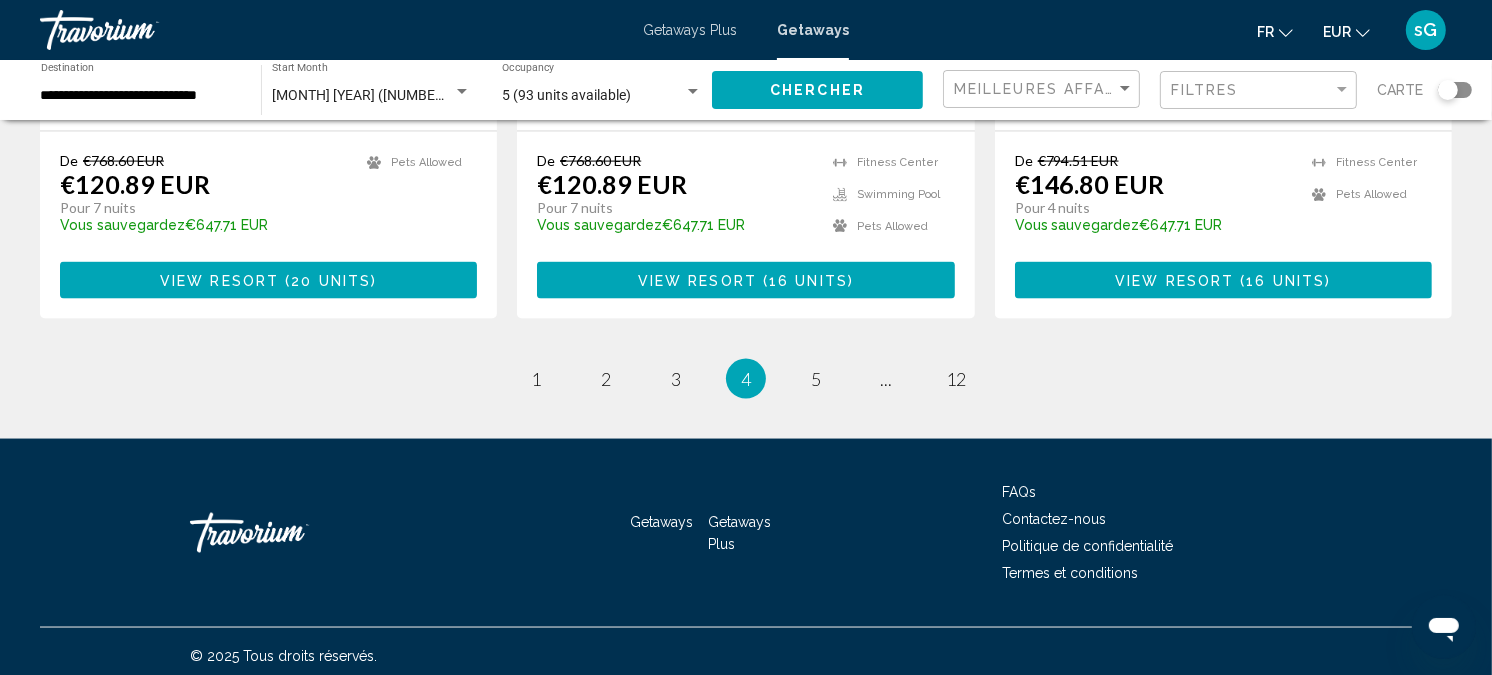 scroll, scrollTop: 2582, scrollLeft: 0, axis: vertical 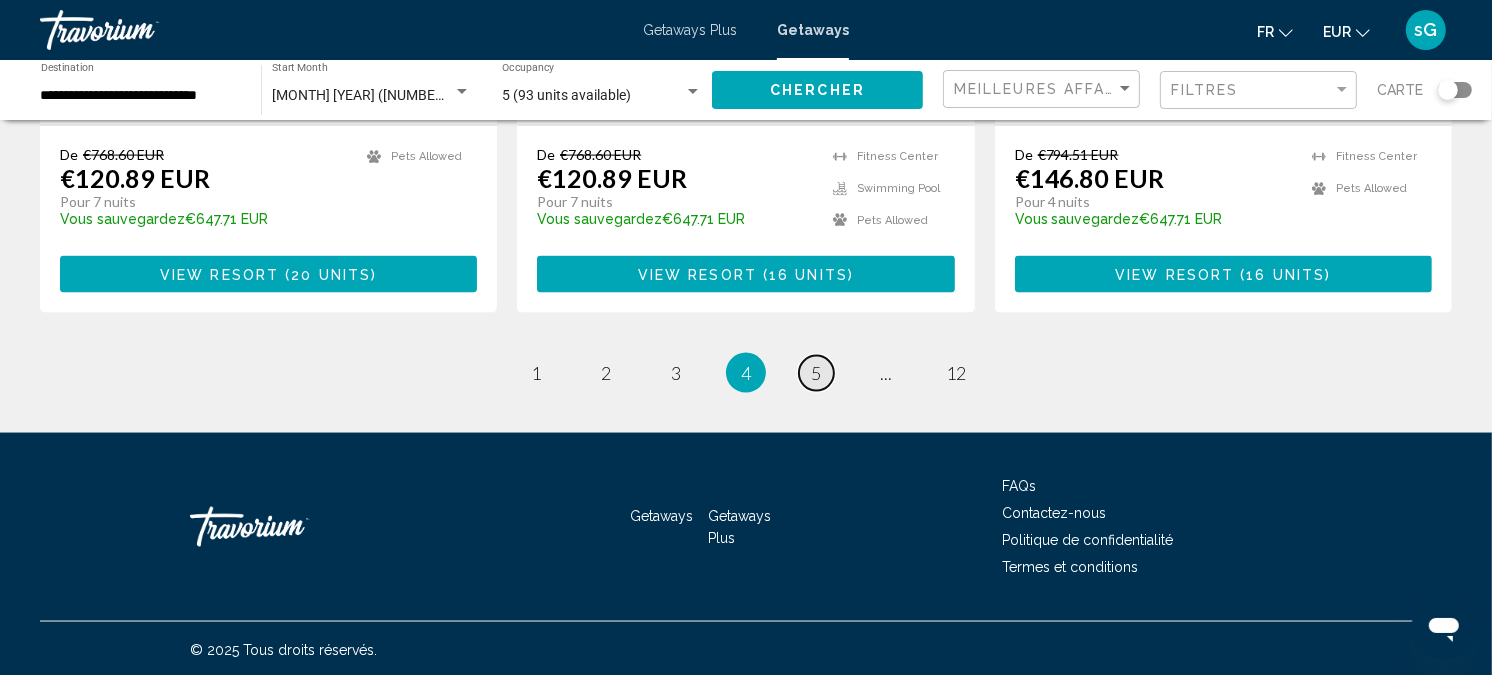 click on "5" at bounding box center (816, 373) 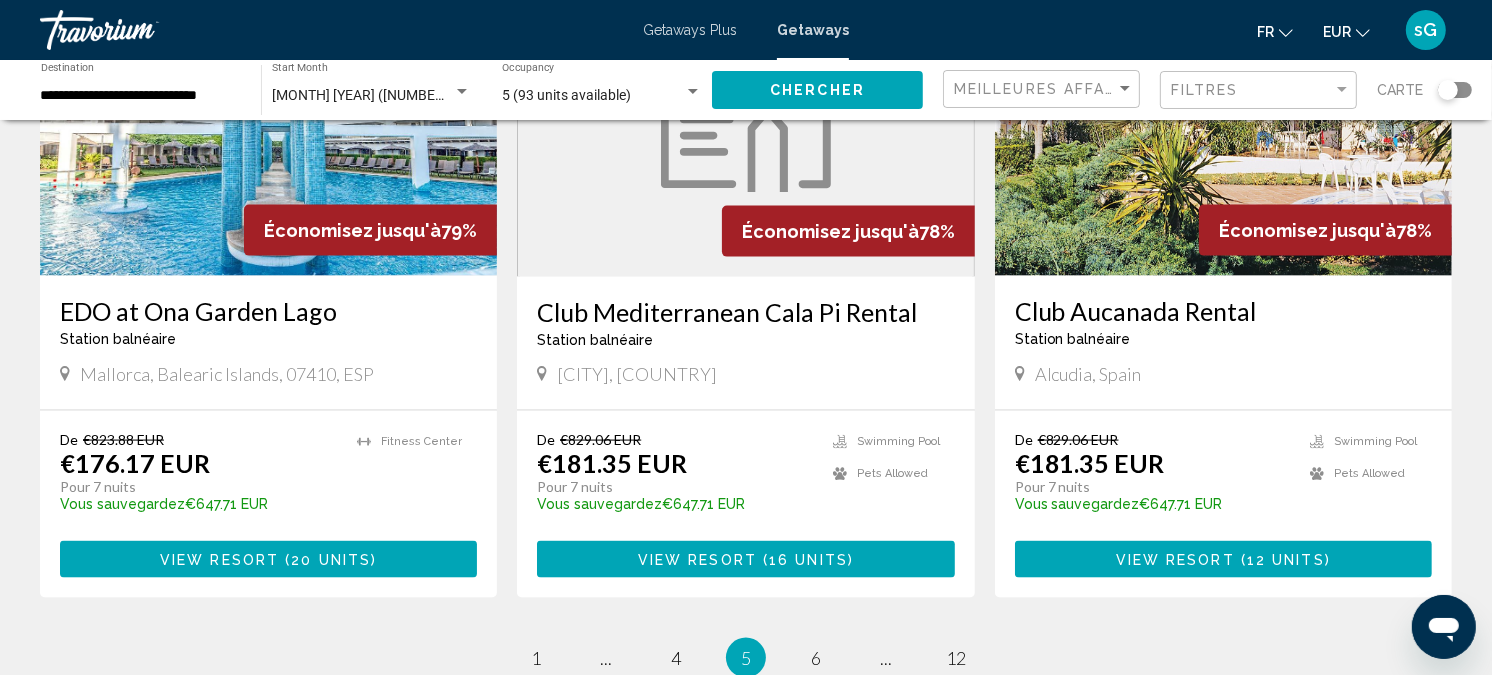 scroll, scrollTop: 2444, scrollLeft: 0, axis: vertical 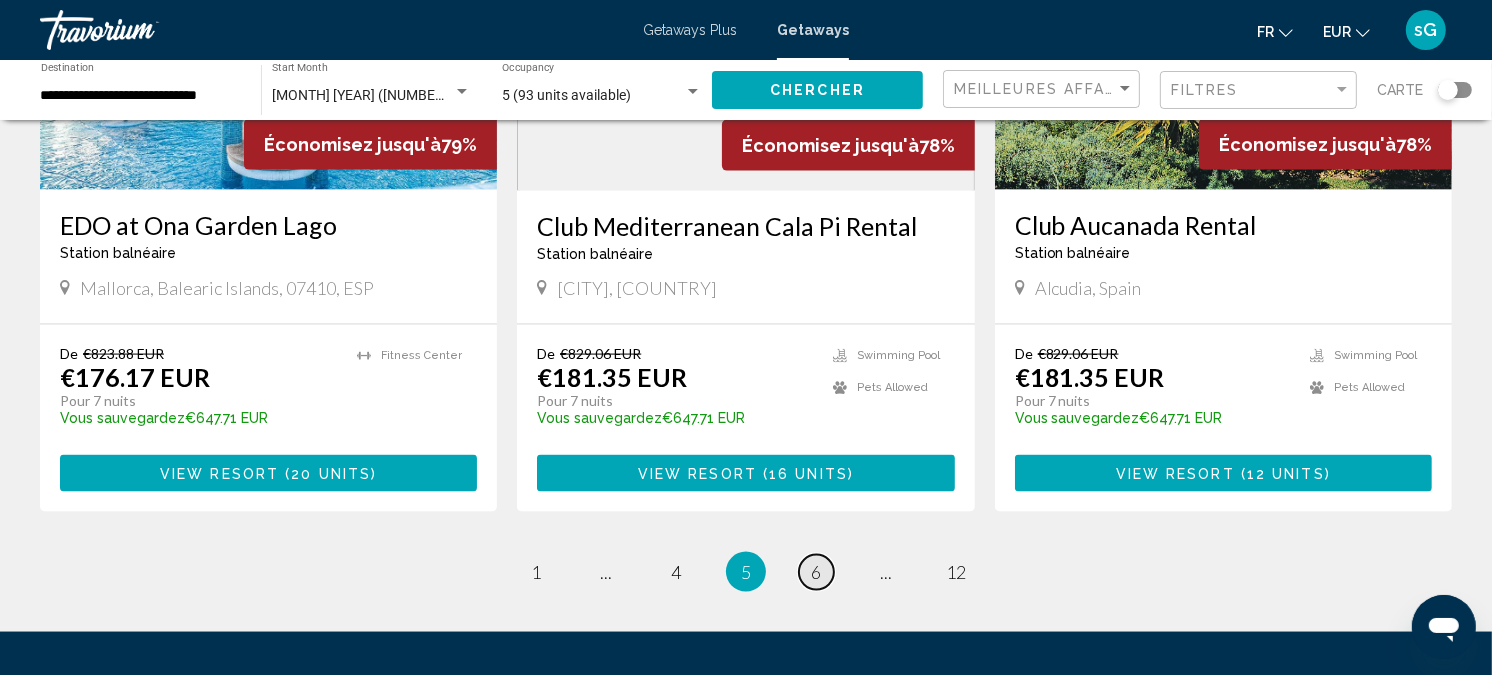 click on "6" at bounding box center [816, 572] 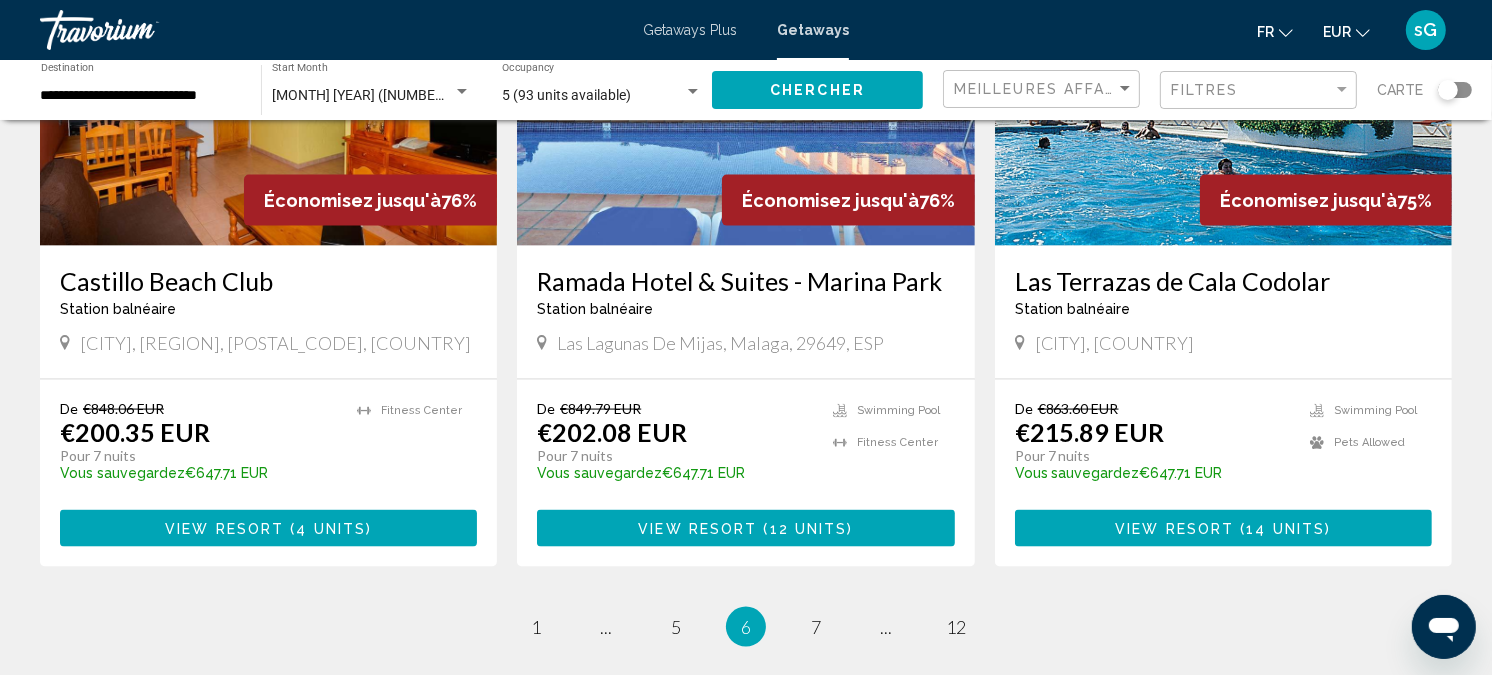 scroll, scrollTop: 2444, scrollLeft: 0, axis: vertical 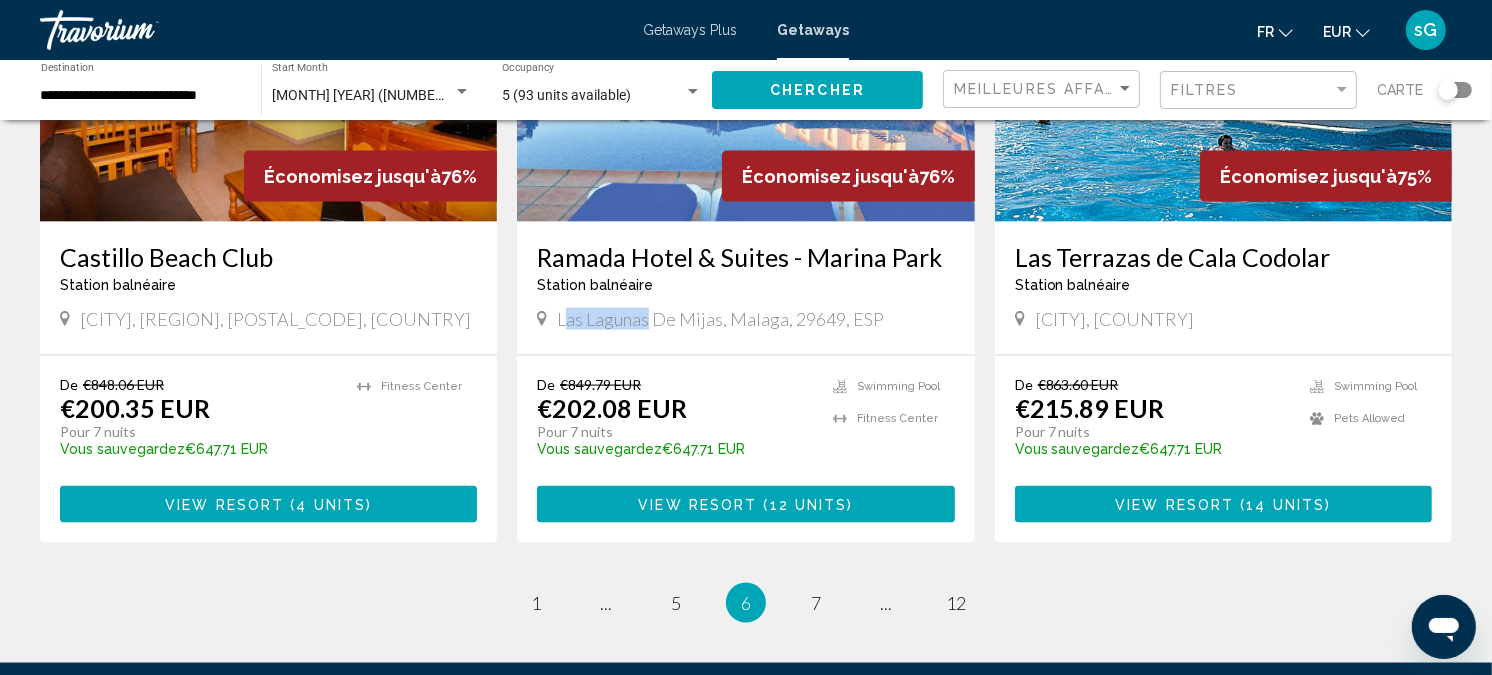 drag, startPoint x: 562, startPoint y: 303, endPoint x: 650, endPoint y: 314, distance: 88.68484 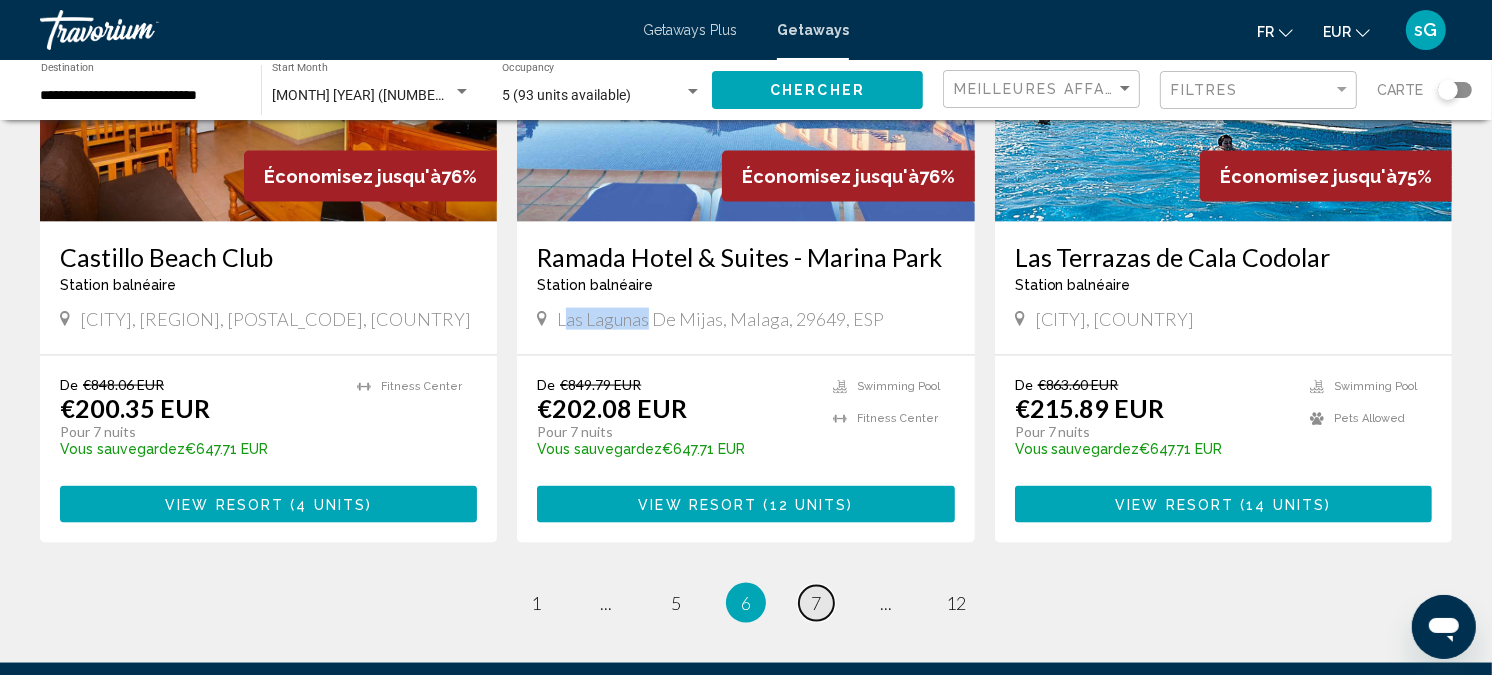 click on "page  7" at bounding box center [816, 603] 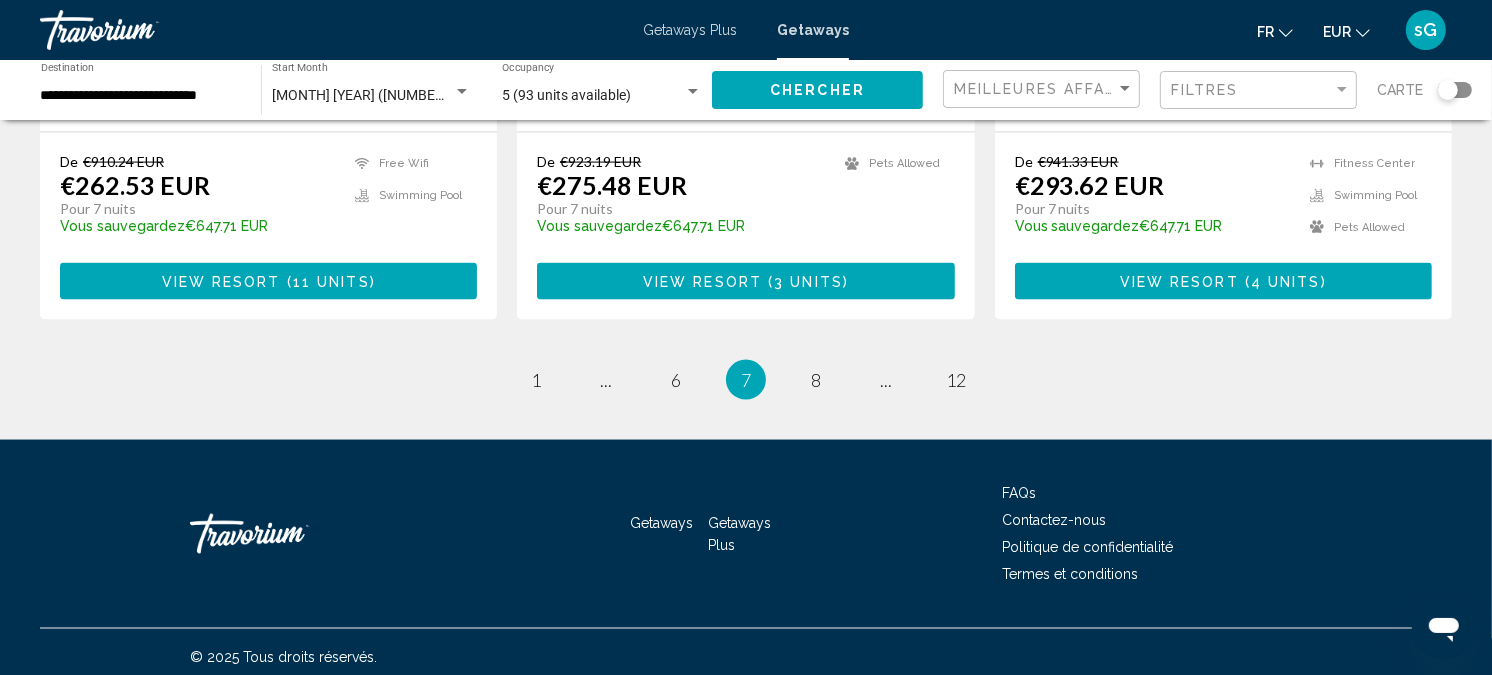 scroll, scrollTop: 2672, scrollLeft: 0, axis: vertical 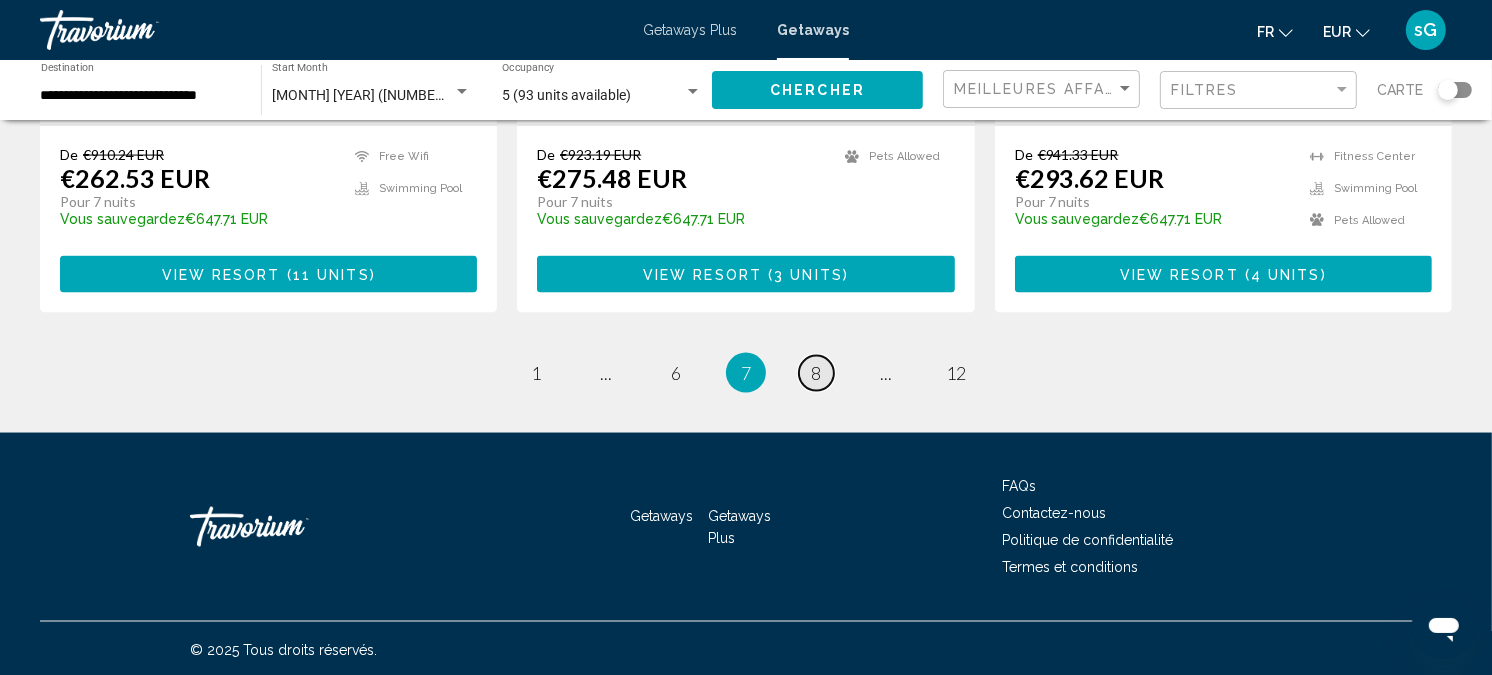 click on "8" at bounding box center [816, 373] 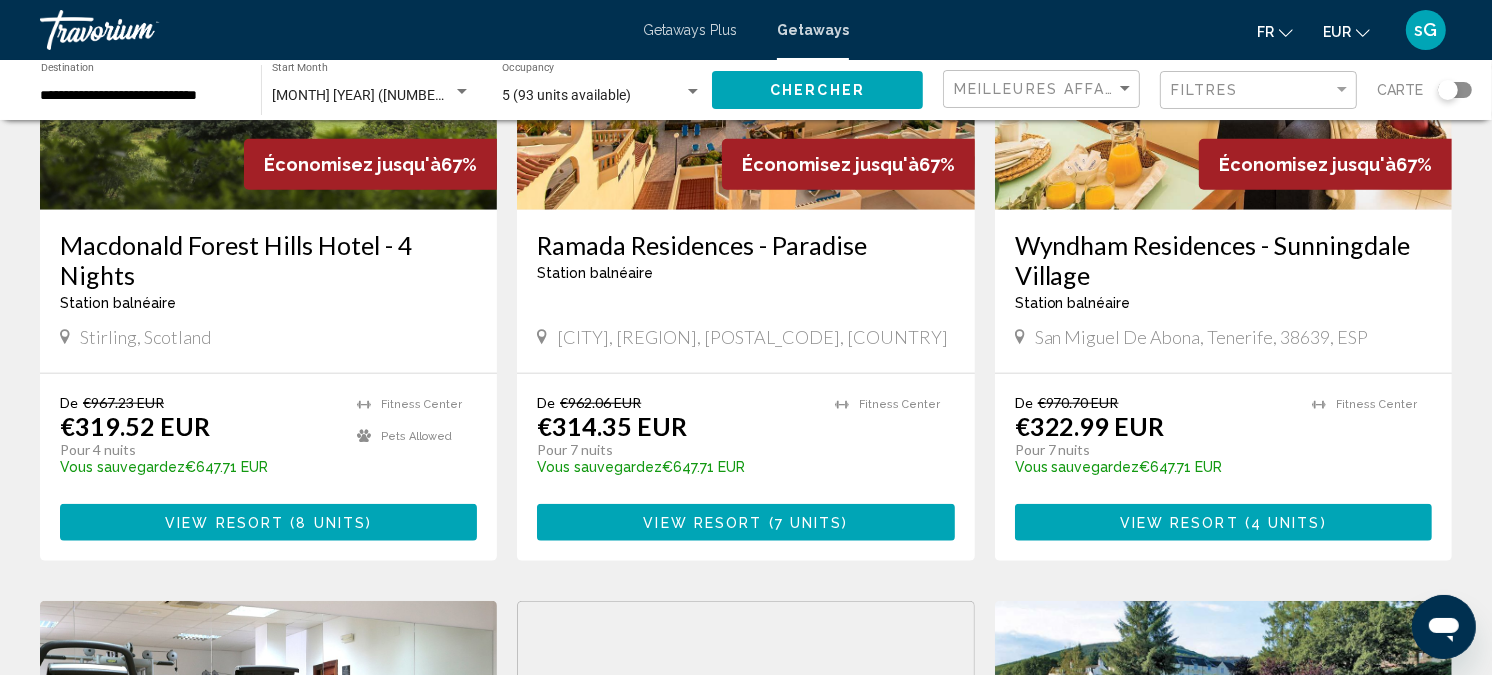 scroll, scrollTop: 1777, scrollLeft: 0, axis: vertical 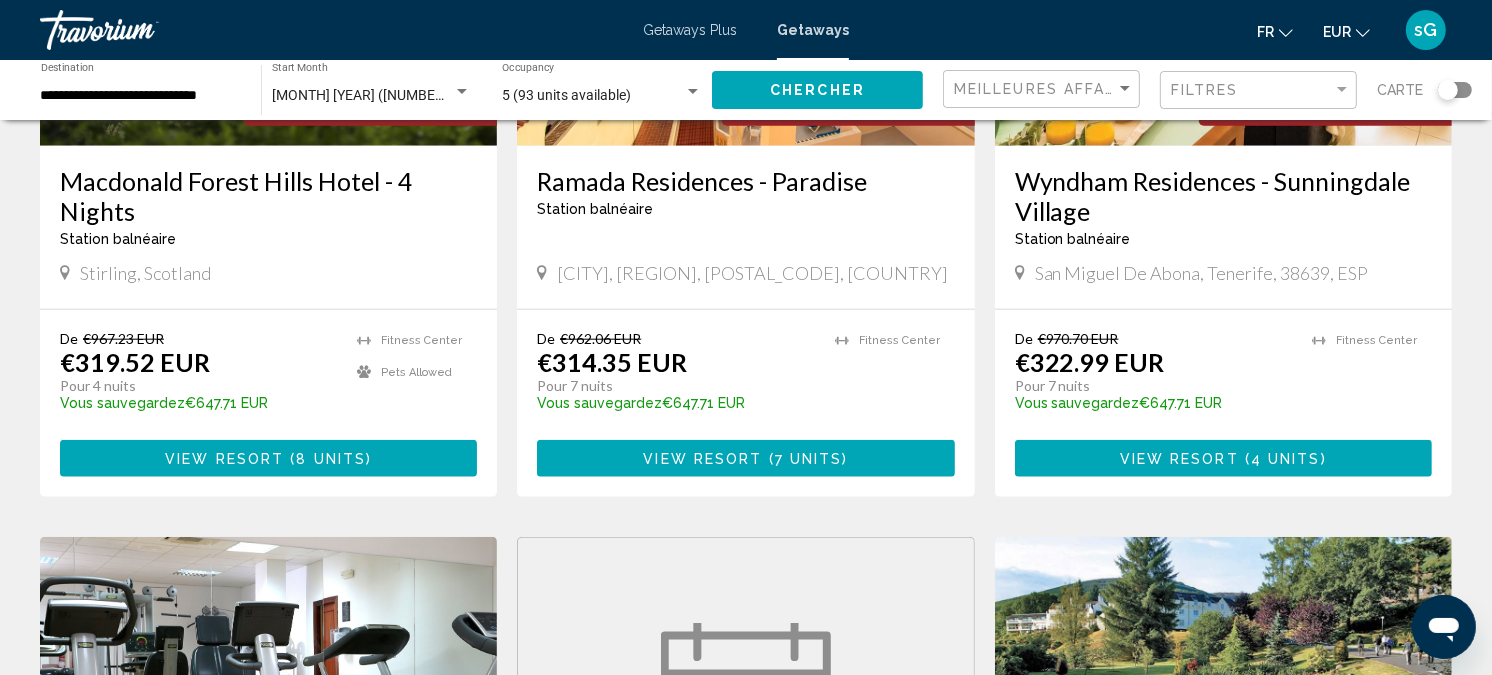 click on "View Resort    ( 8 units )" at bounding box center [268, 458] 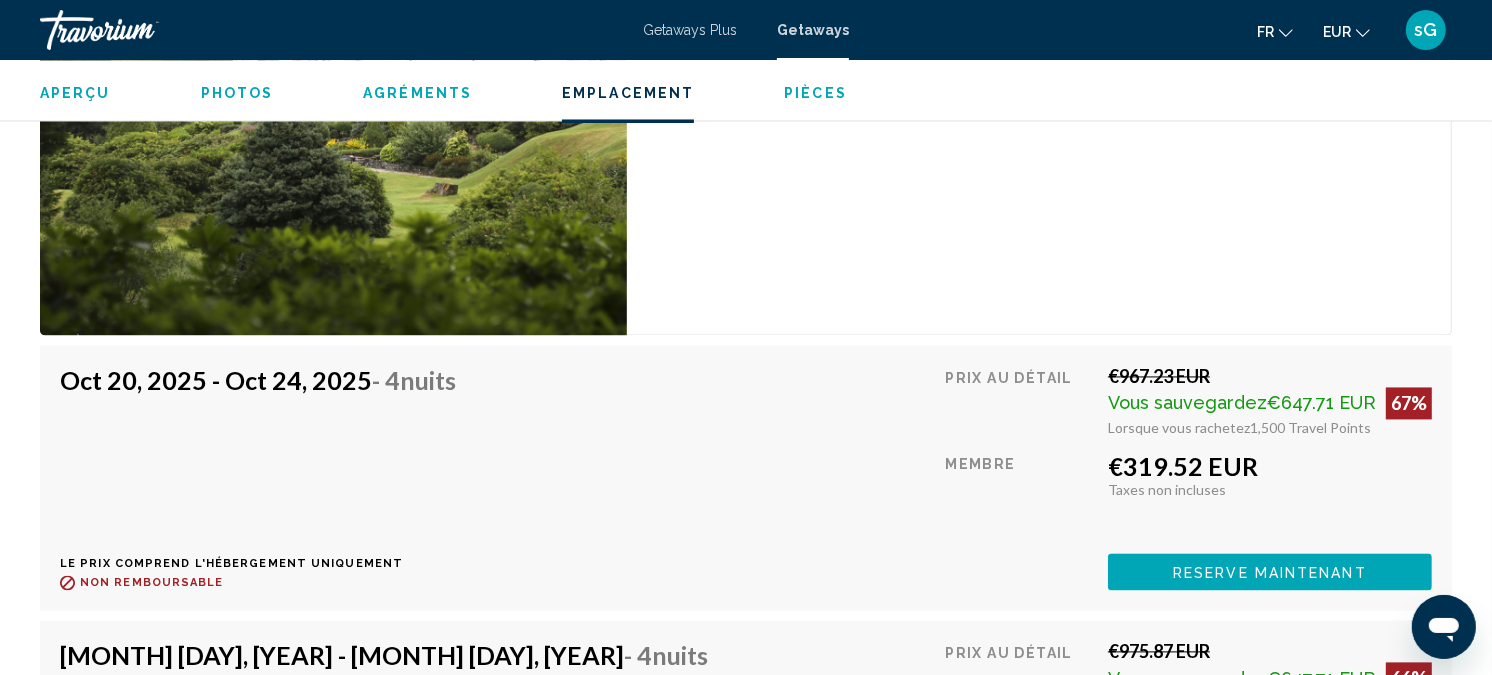 scroll, scrollTop: 3486, scrollLeft: 0, axis: vertical 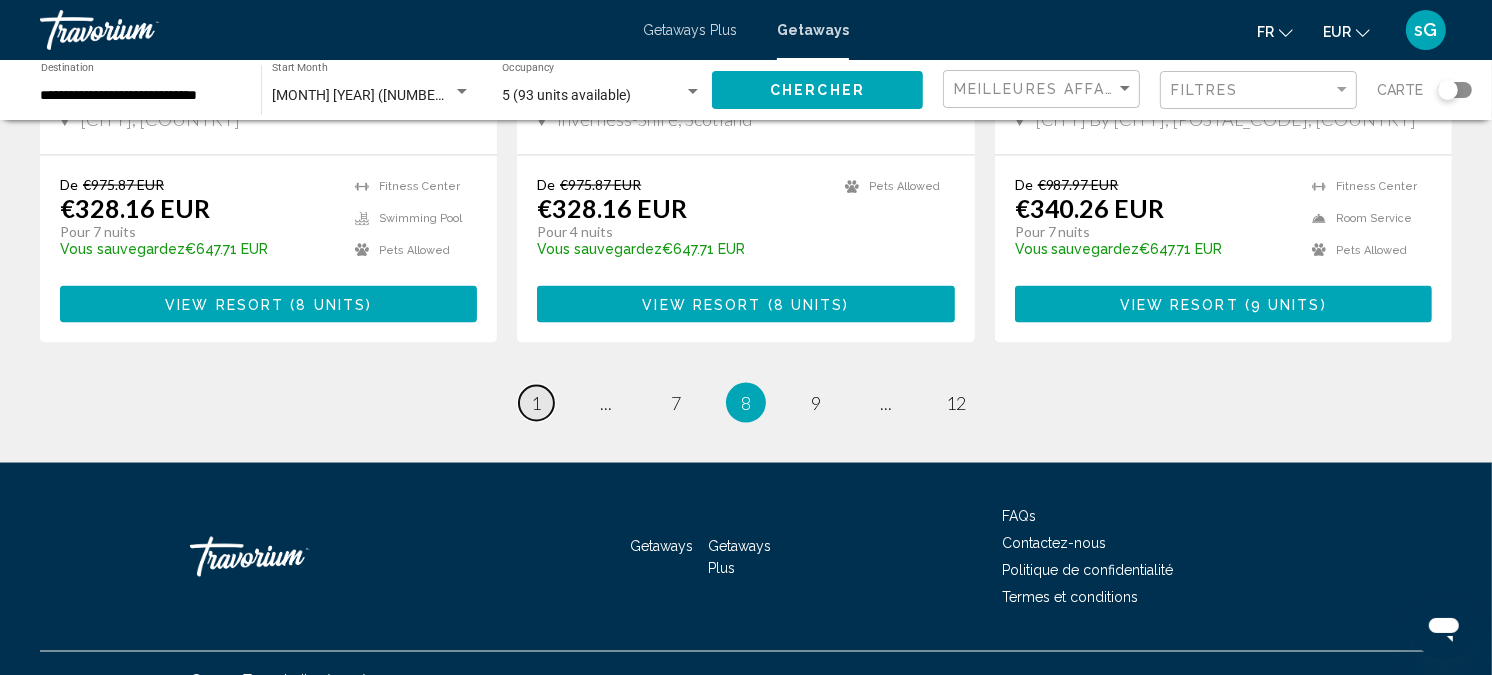 click on "page  1" at bounding box center (536, 403) 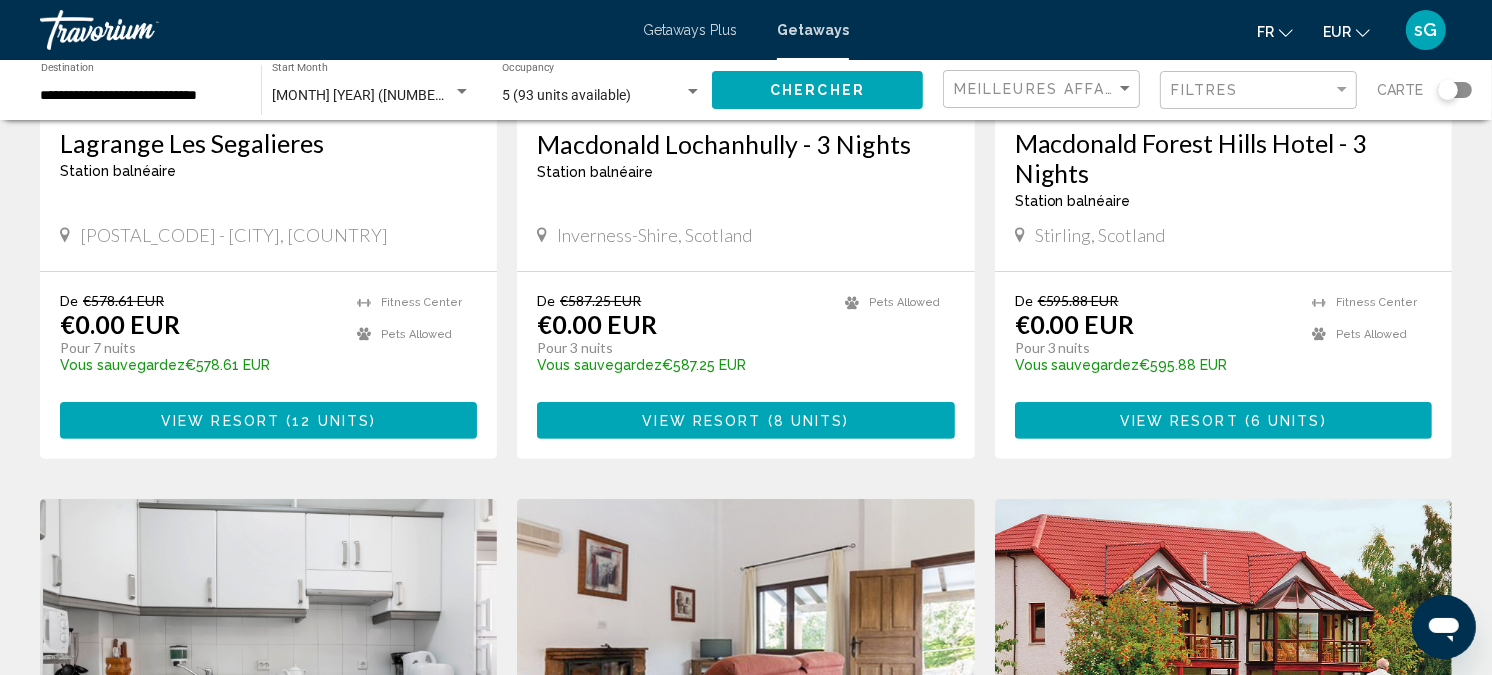 scroll, scrollTop: 444, scrollLeft: 0, axis: vertical 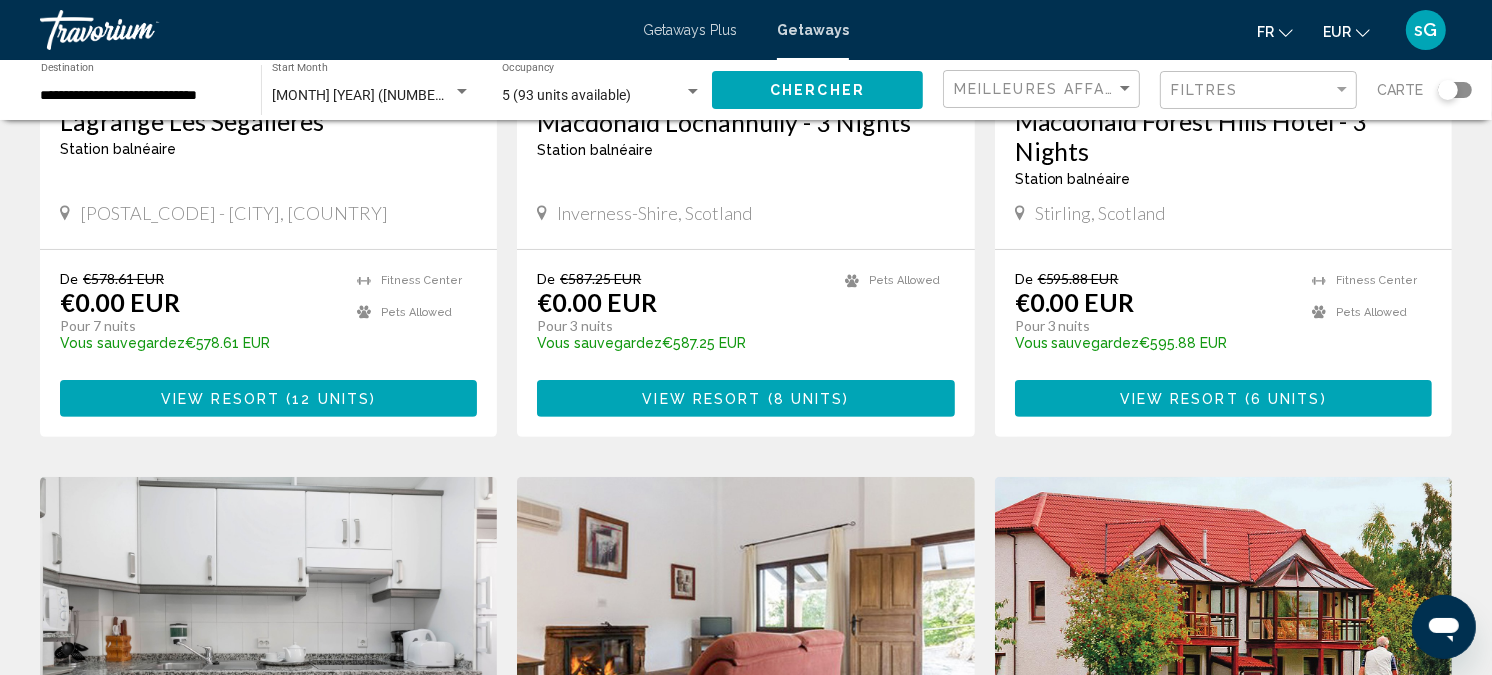 click on "View Resort    ( 6 units )" at bounding box center [1223, 398] 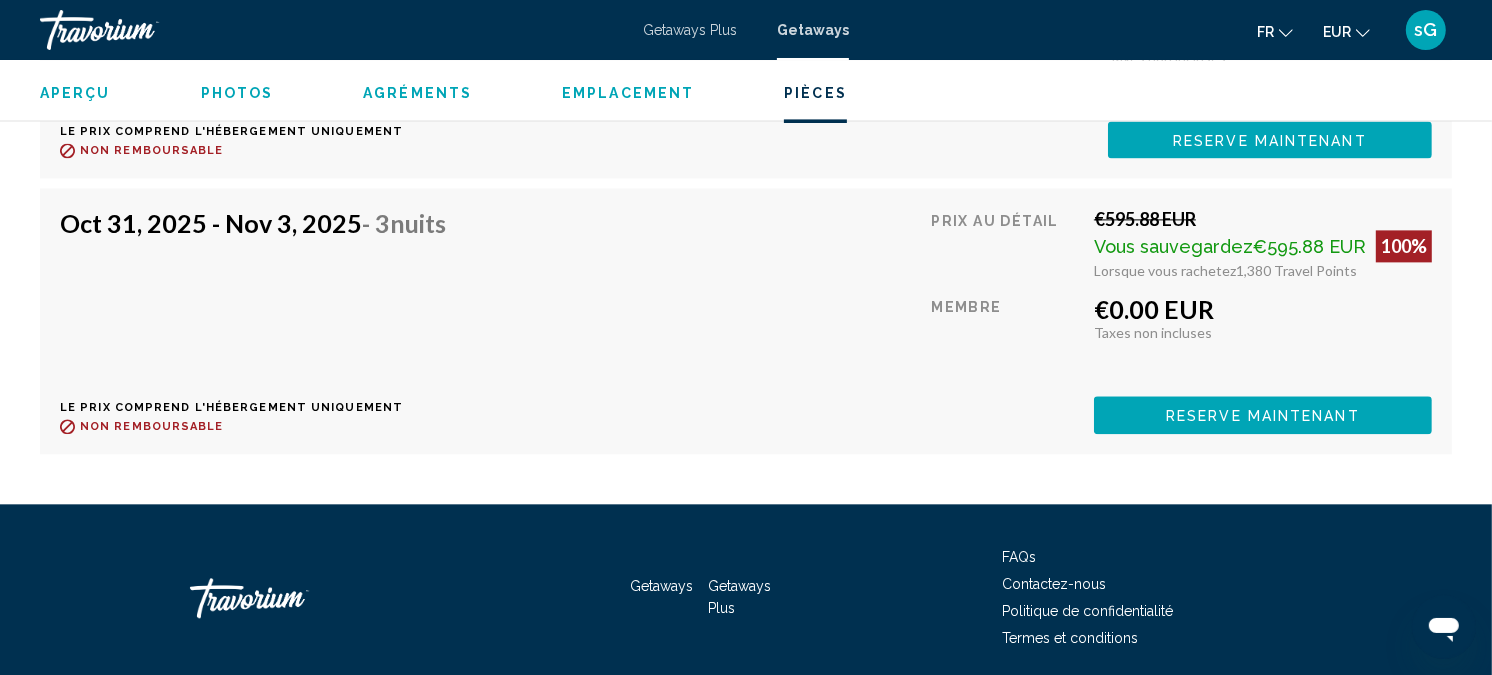 scroll, scrollTop: 3931, scrollLeft: 0, axis: vertical 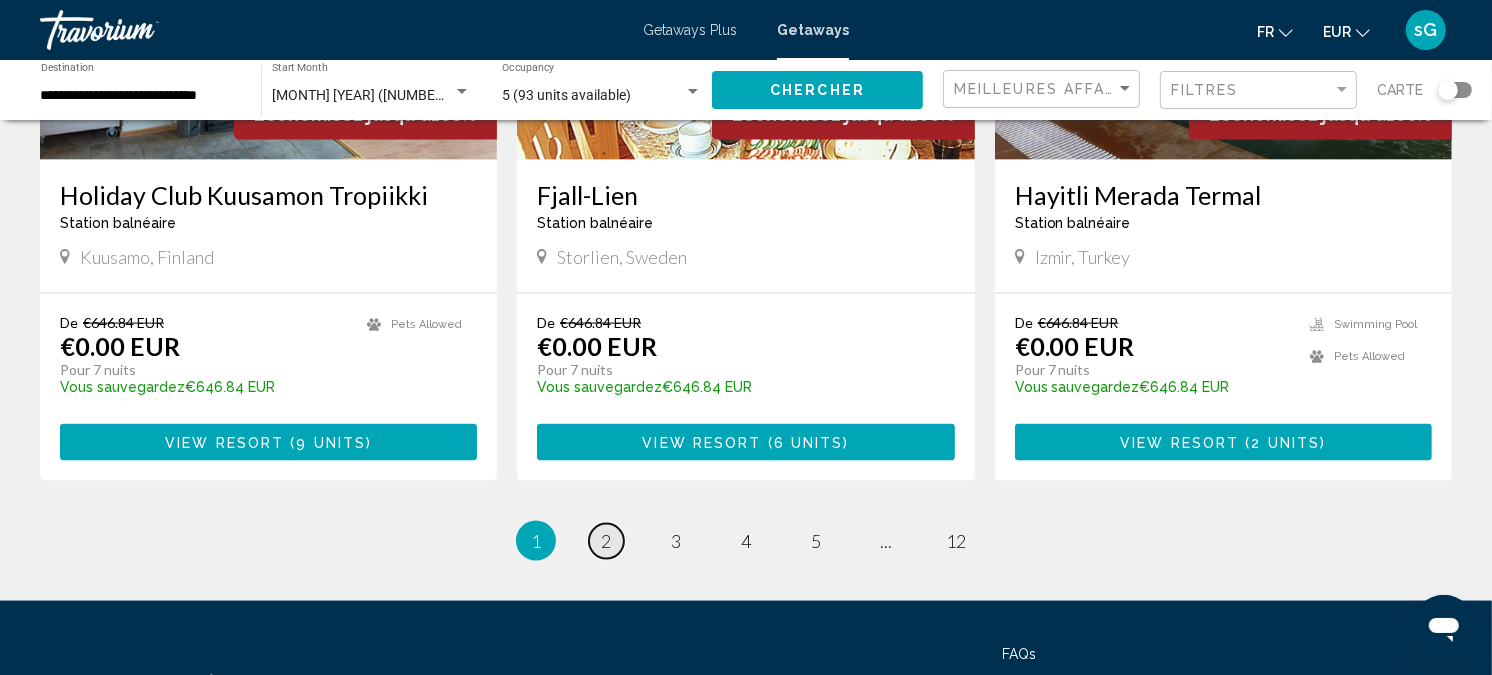 click on "2" at bounding box center (606, 541) 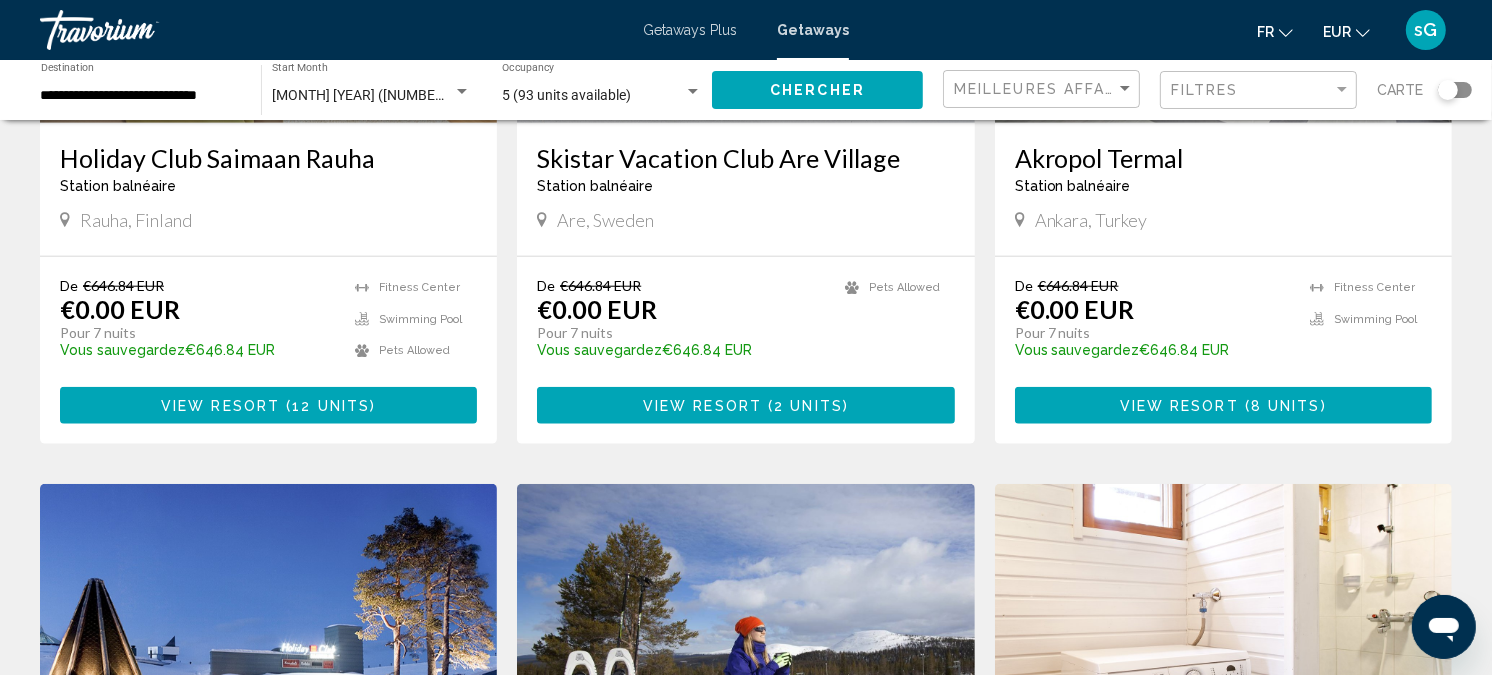 scroll, scrollTop: 1777, scrollLeft: 0, axis: vertical 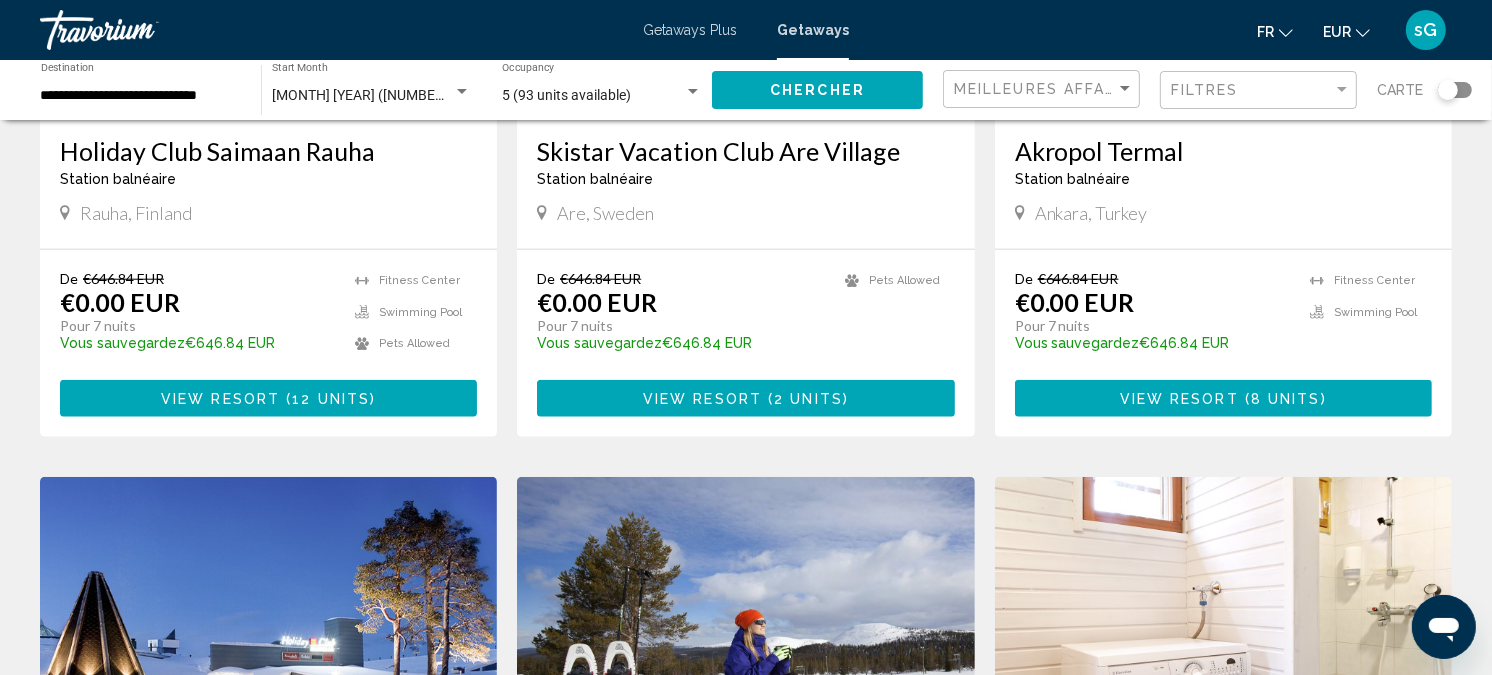 click on "sG" at bounding box center [1426, 30] 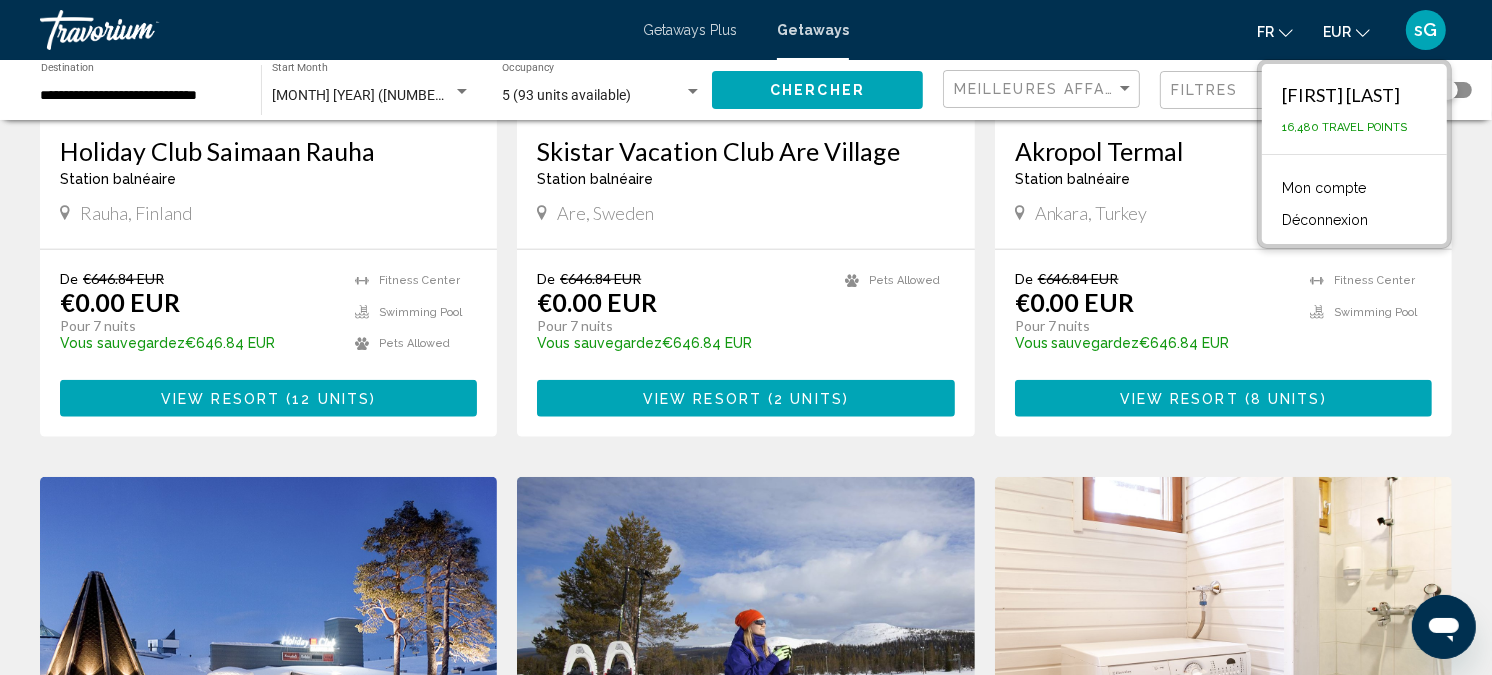 click on "Mon compte" at bounding box center (1324, 188) 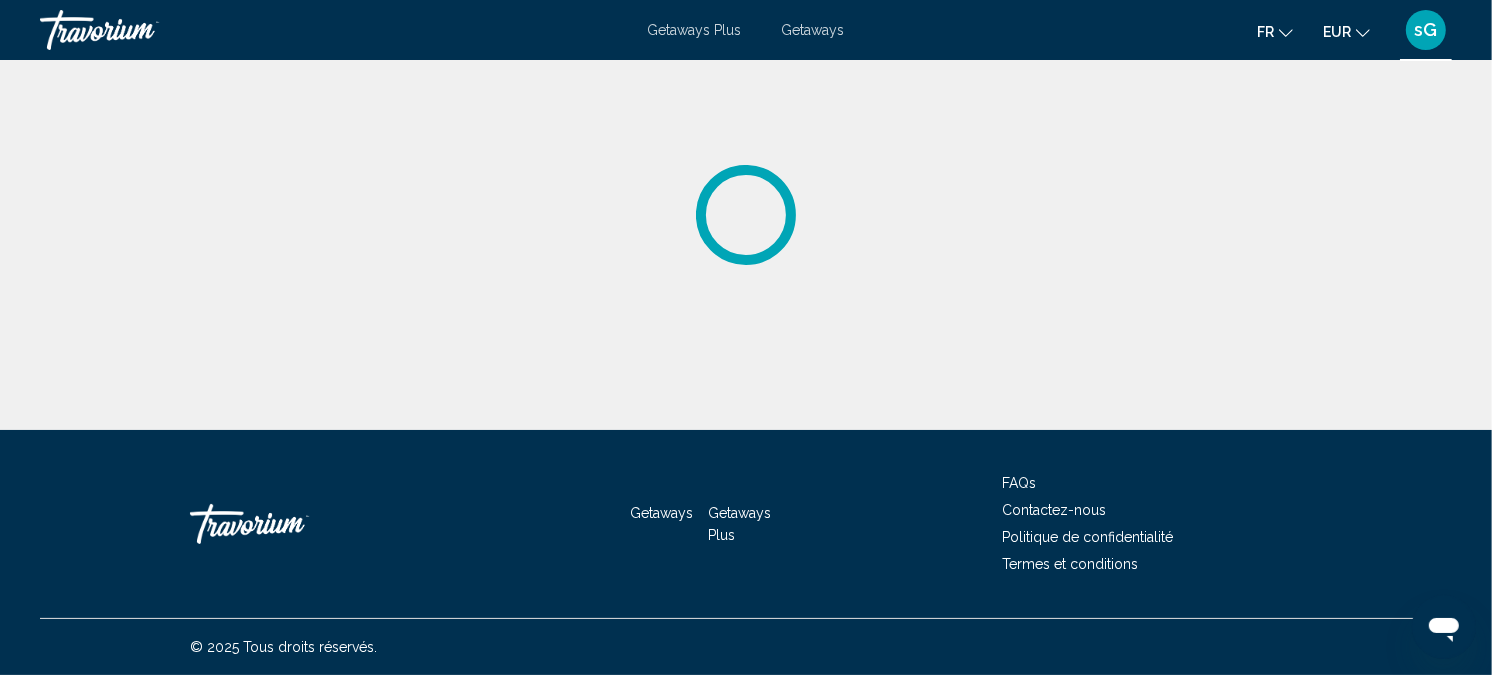 scroll, scrollTop: 0, scrollLeft: 0, axis: both 